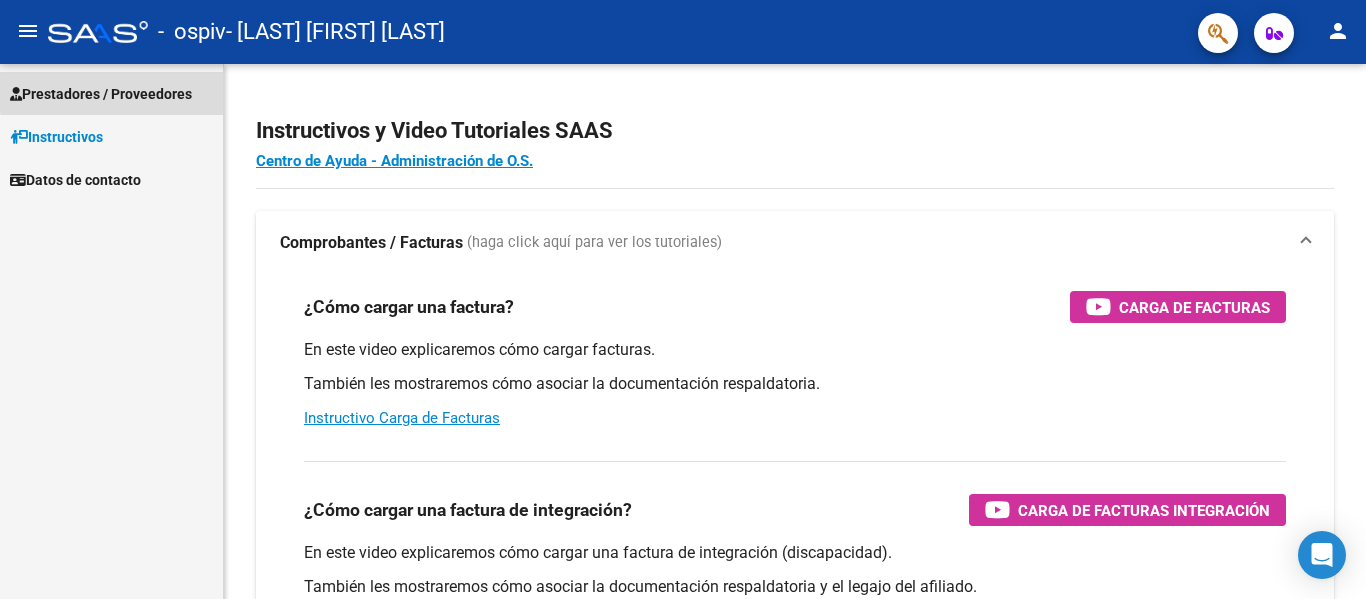 click on "Prestadores / Proveedores" at bounding box center [101, 94] 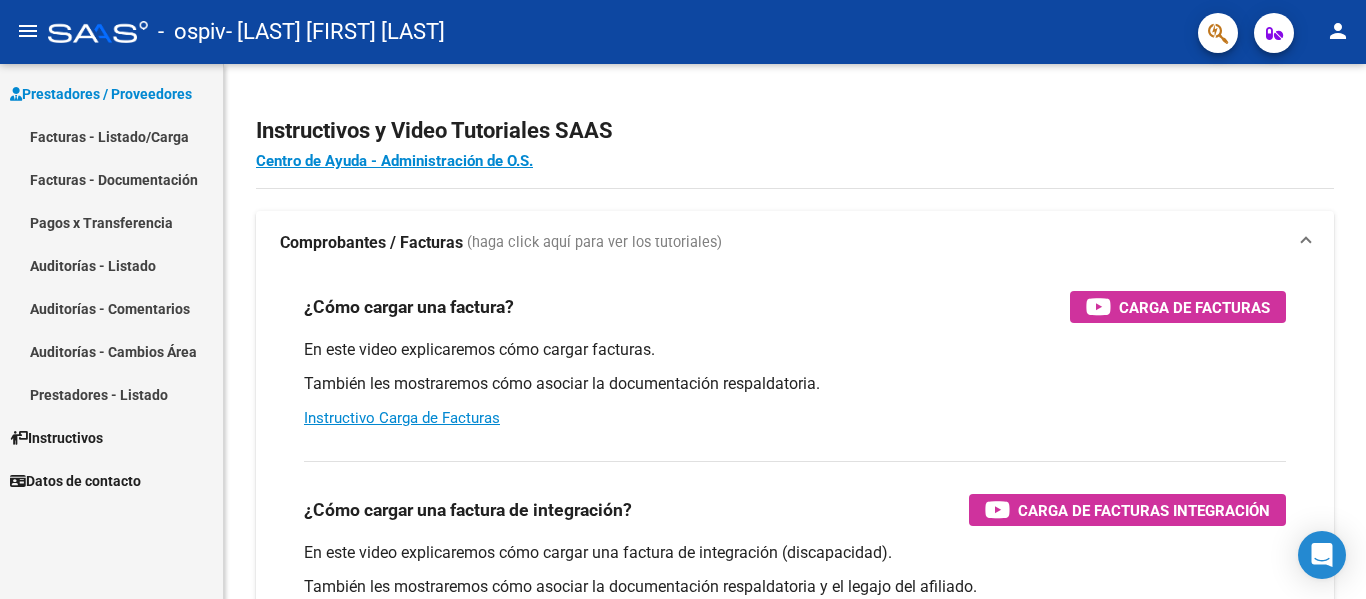 click on "Facturas - Listado/Carga" at bounding box center (111, 136) 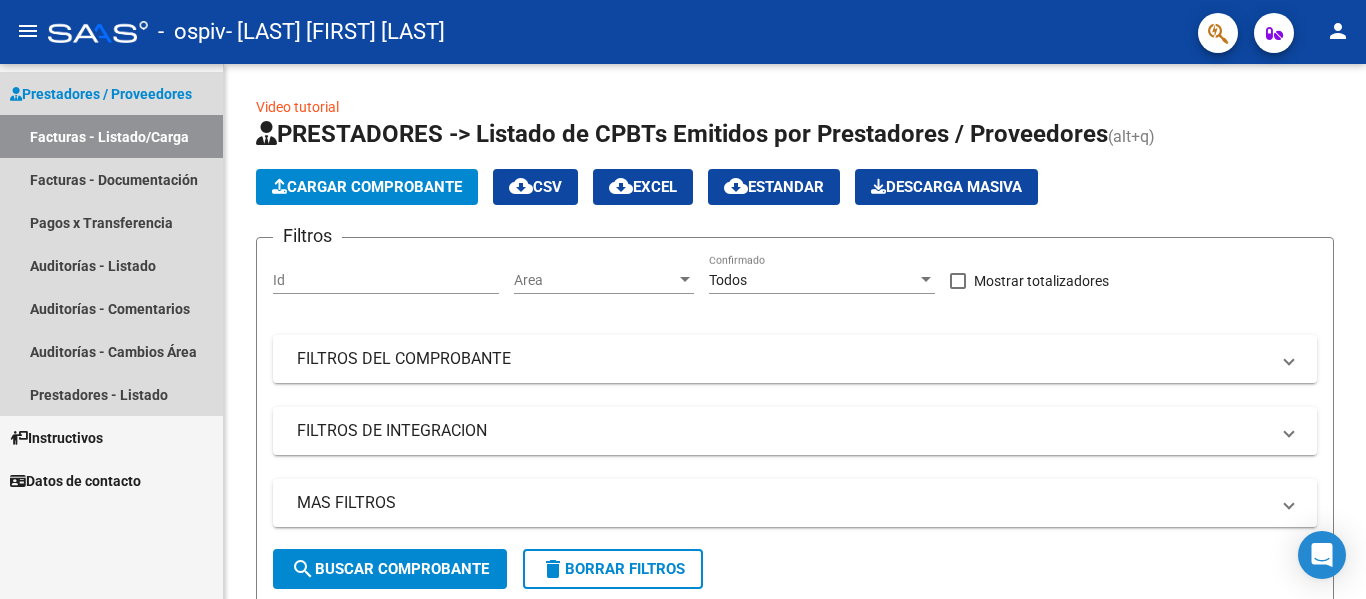 click on "Prestadores / Proveedores" at bounding box center [101, 94] 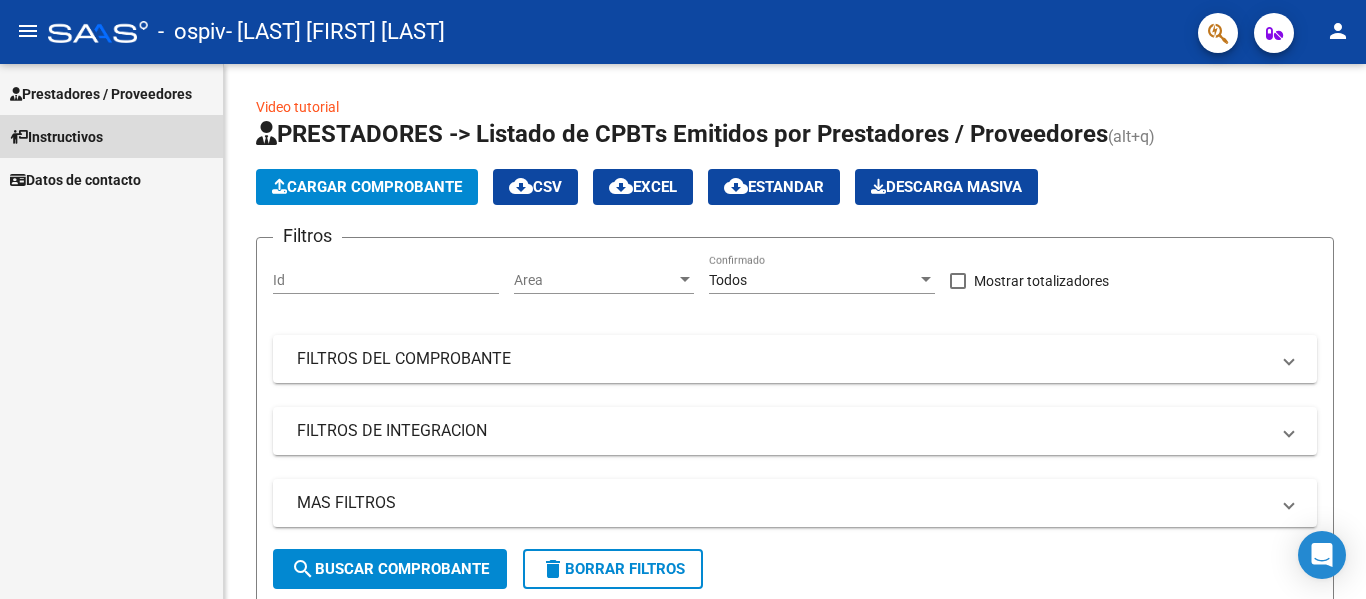 click on "Instructivos" at bounding box center [56, 137] 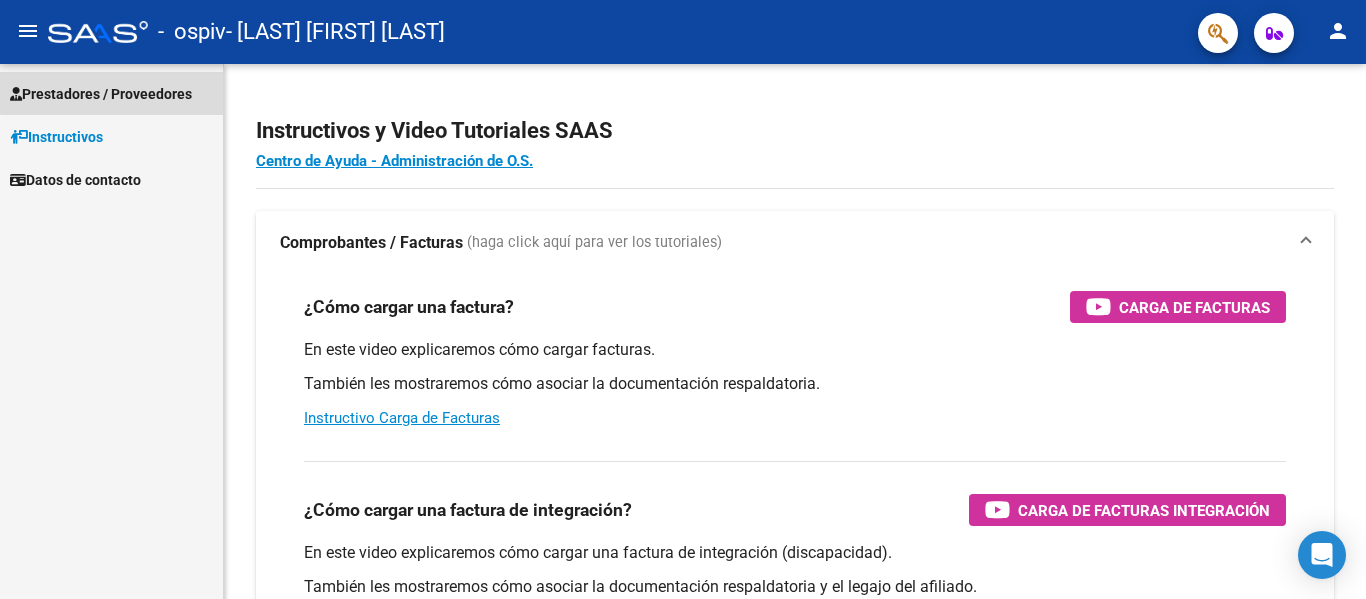 click on "Prestadores / Proveedores" at bounding box center [101, 94] 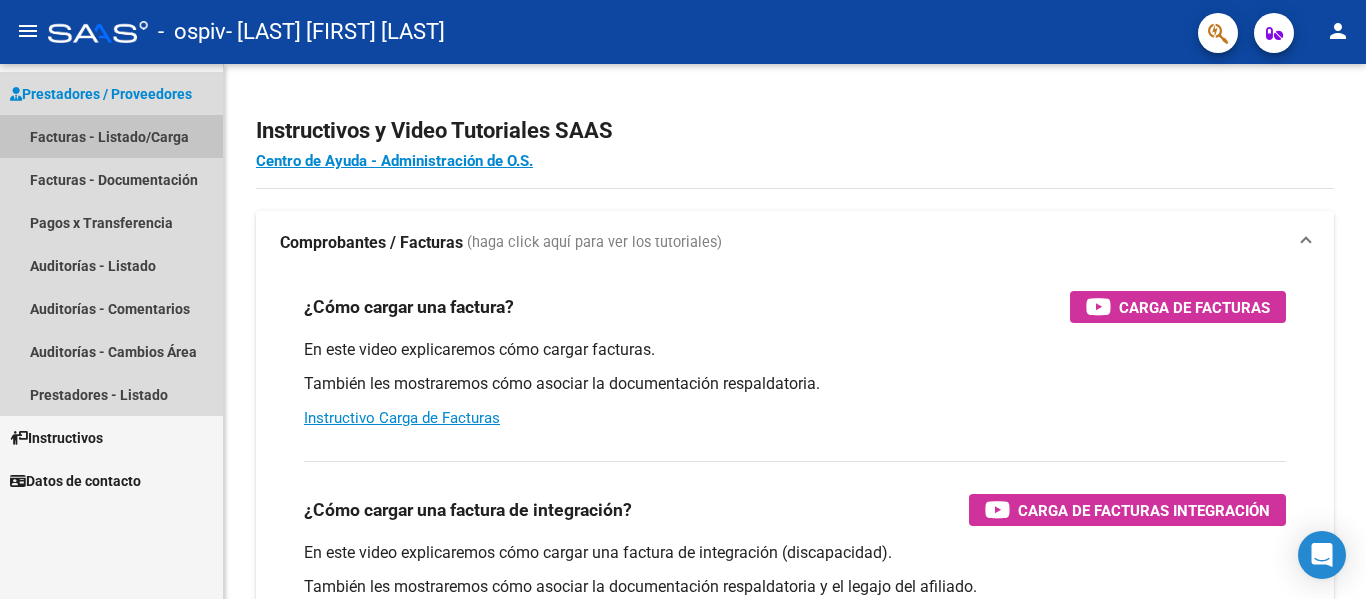 click on "Facturas - Listado/Carga" at bounding box center (111, 136) 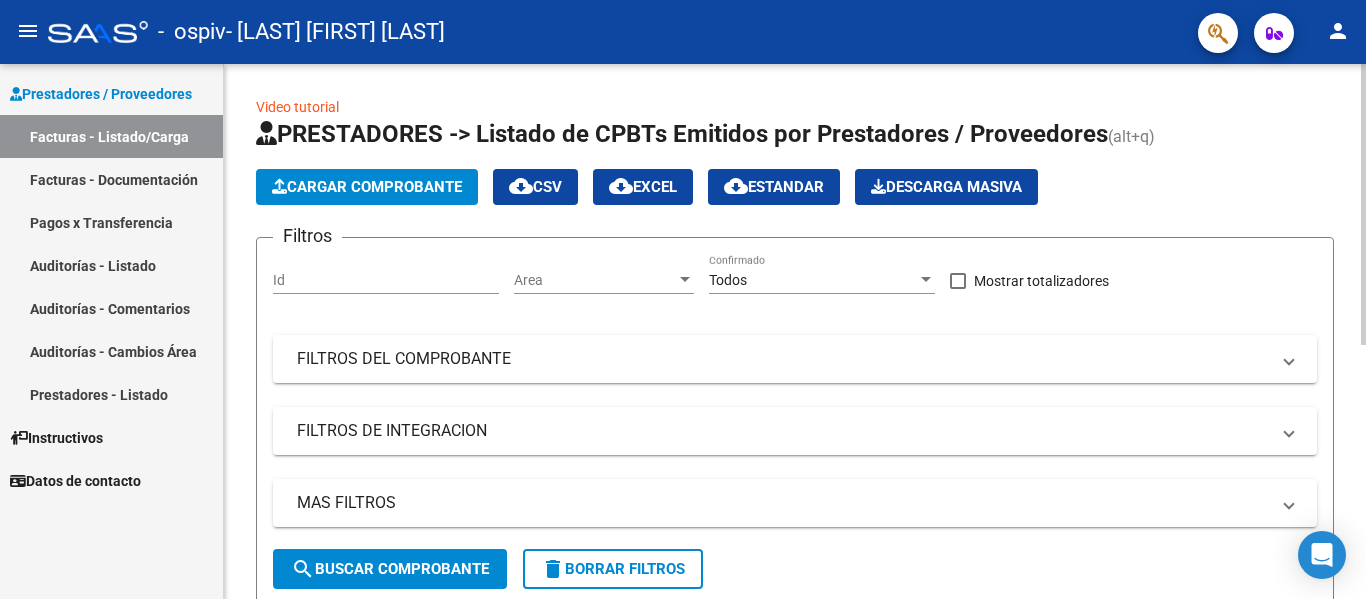 click on "Cargar Comprobante" 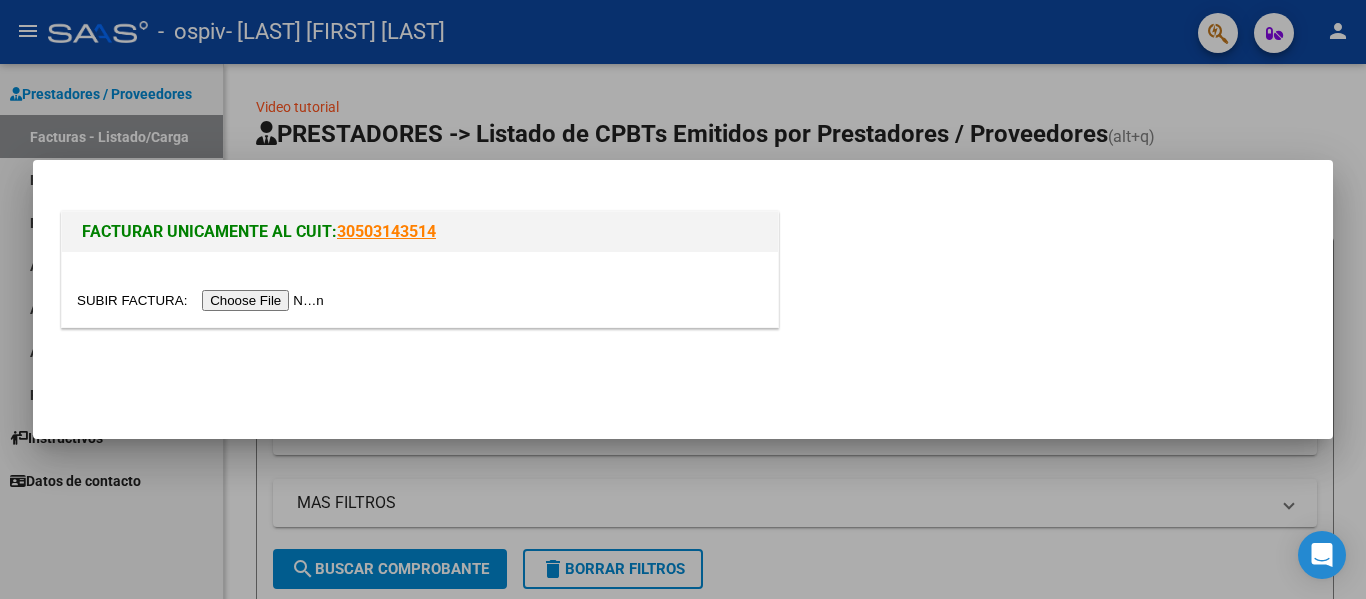 click at bounding box center [203, 300] 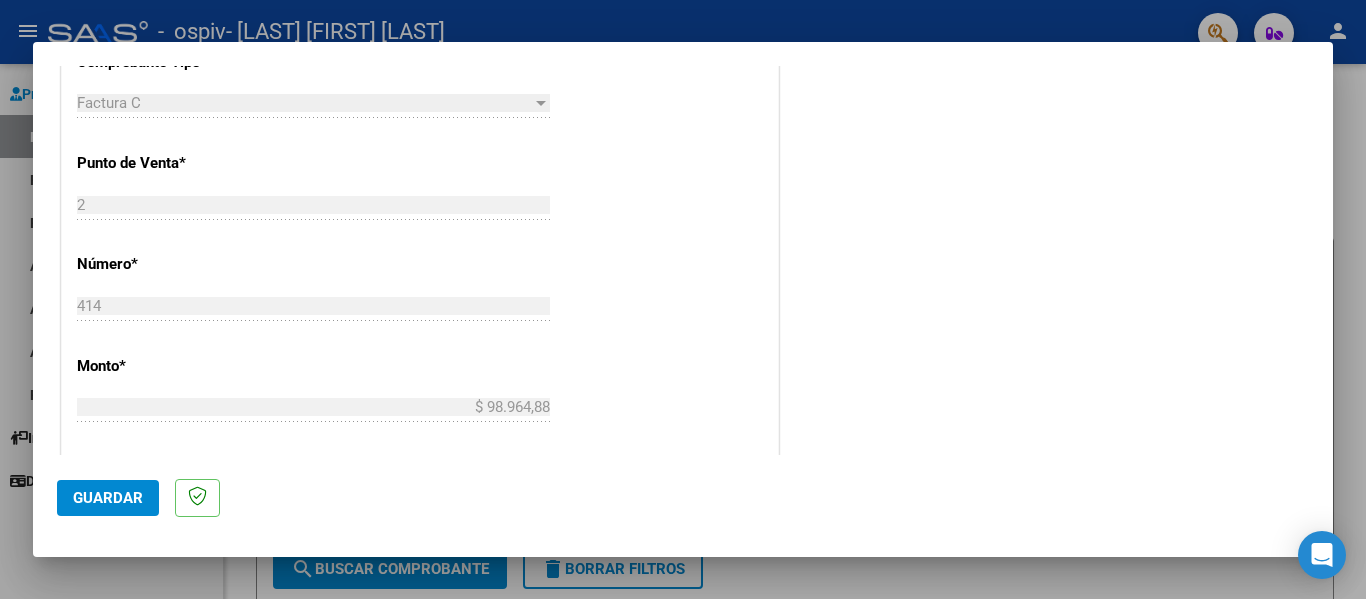 scroll, scrollTop: 833, scrollLeft: 0, axis: vertical 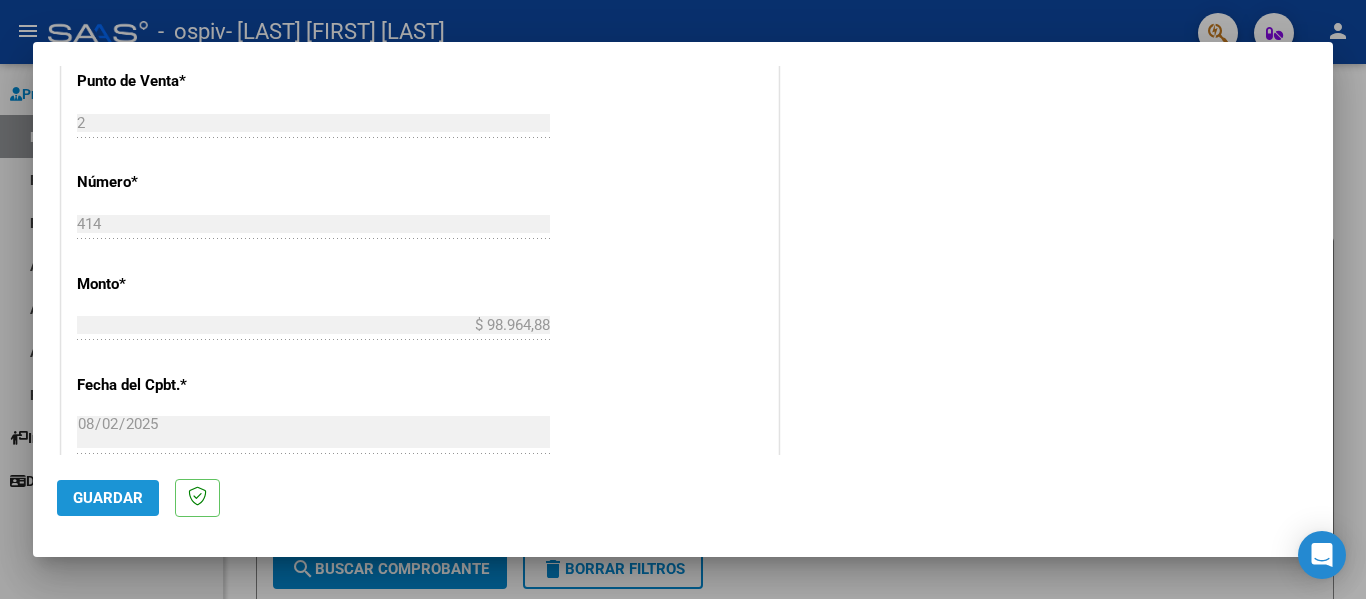 click on "Guardar" 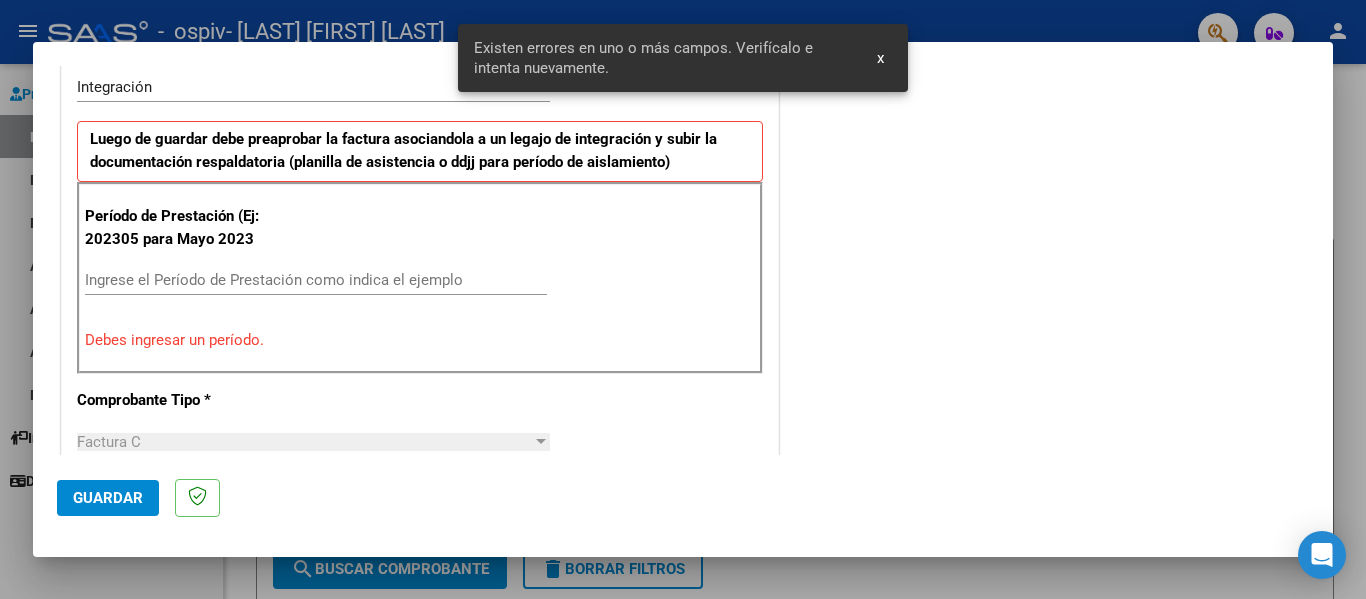 scroll, scrollTop: 464, scrollLeft: 0, axis: vertical 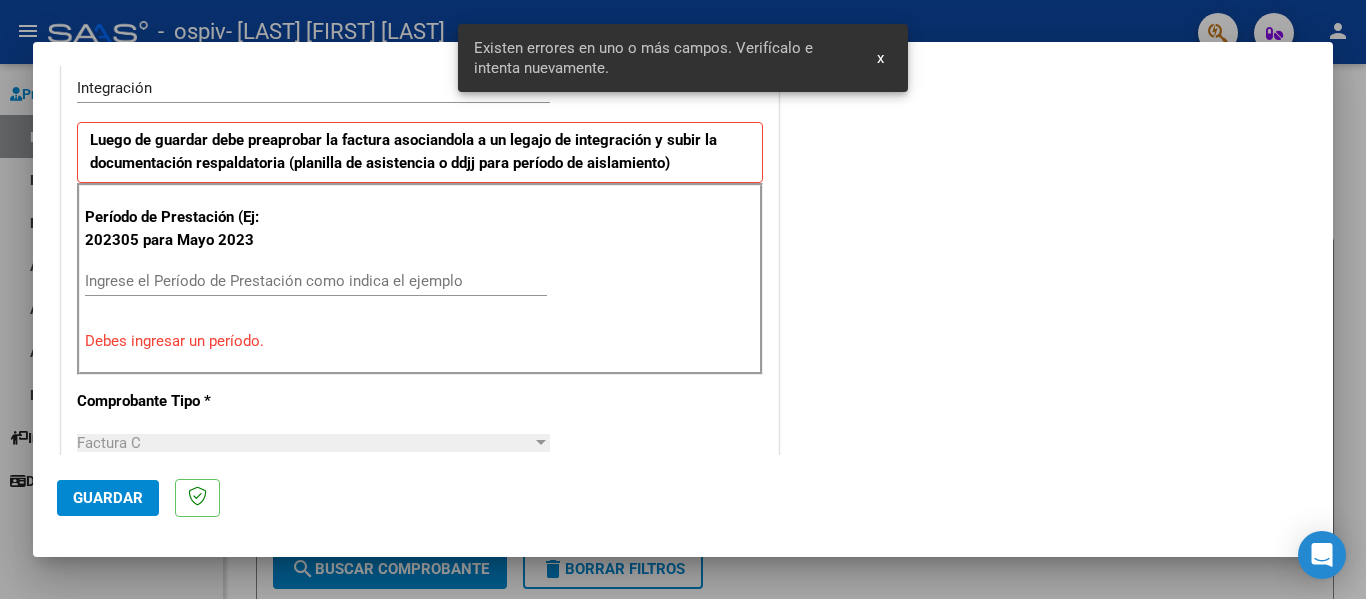click on "Ingrese el Período de Prestación como indica el ejemplo" at bounding box center (316, 281) 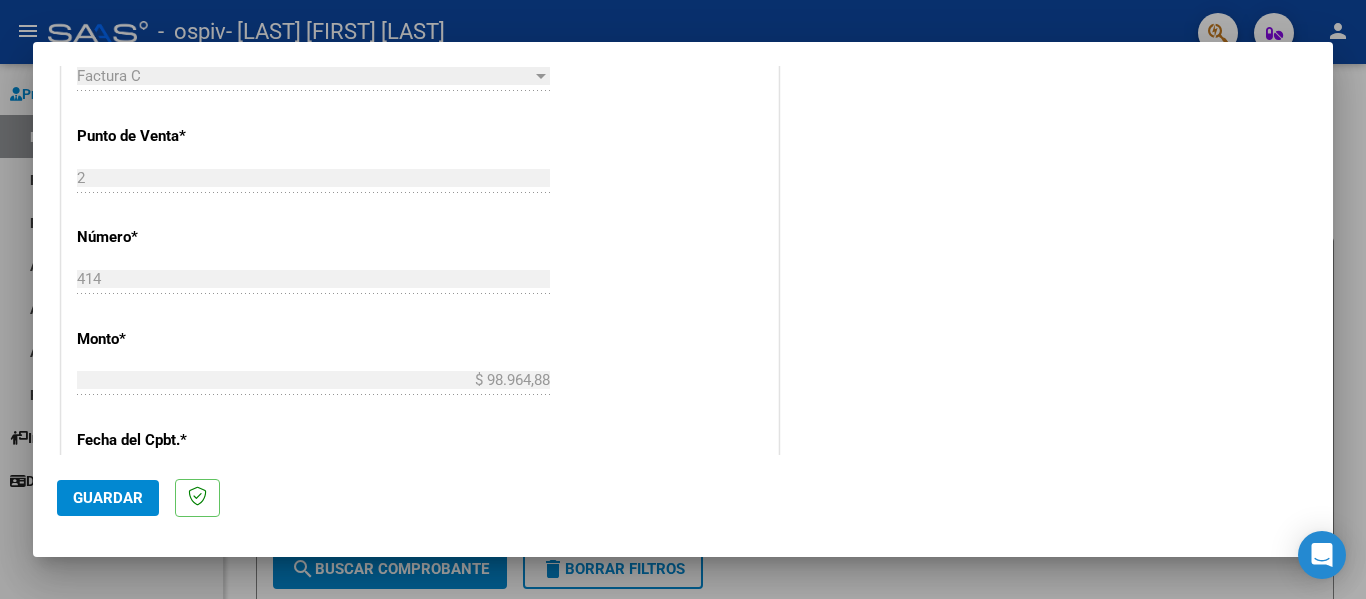 scroll, scrollTop: 964, scrollLeft: 0, axis: vertical 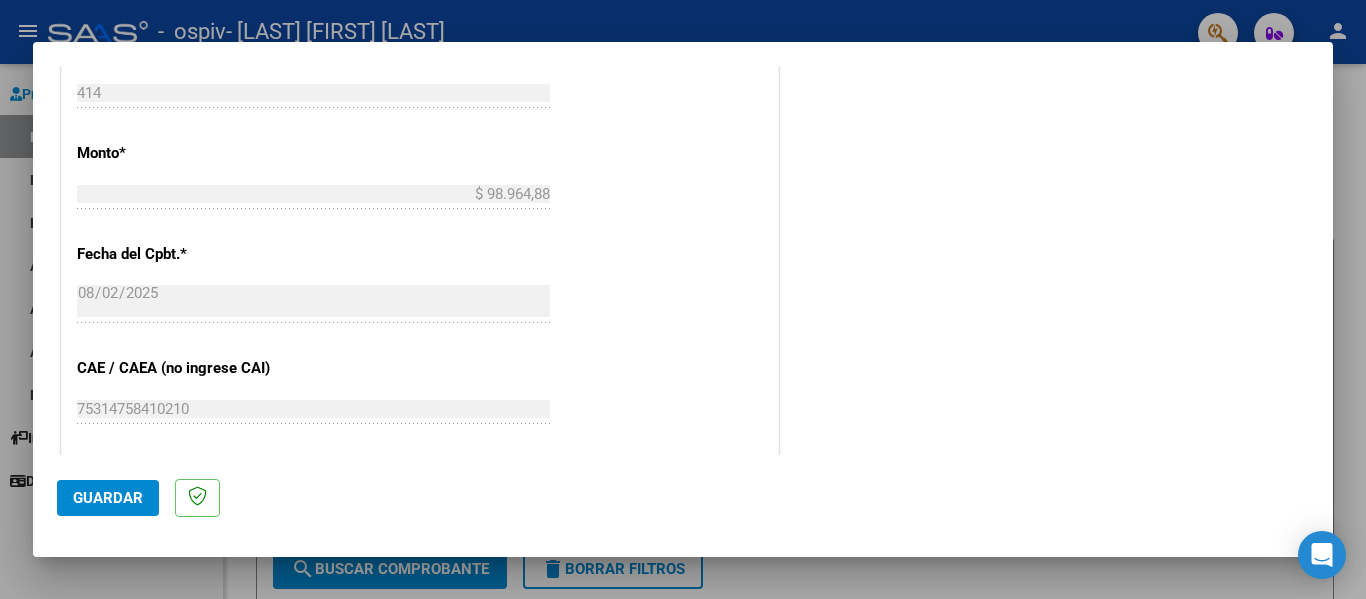 type on "202507" 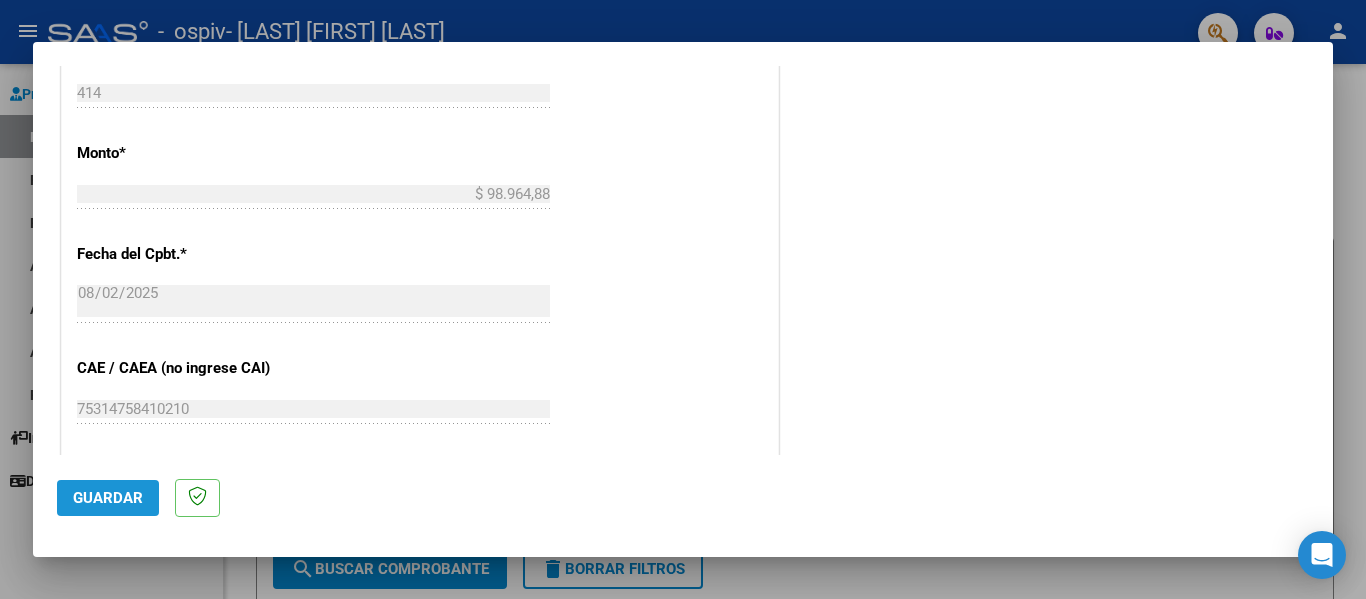 click on "Guardar" 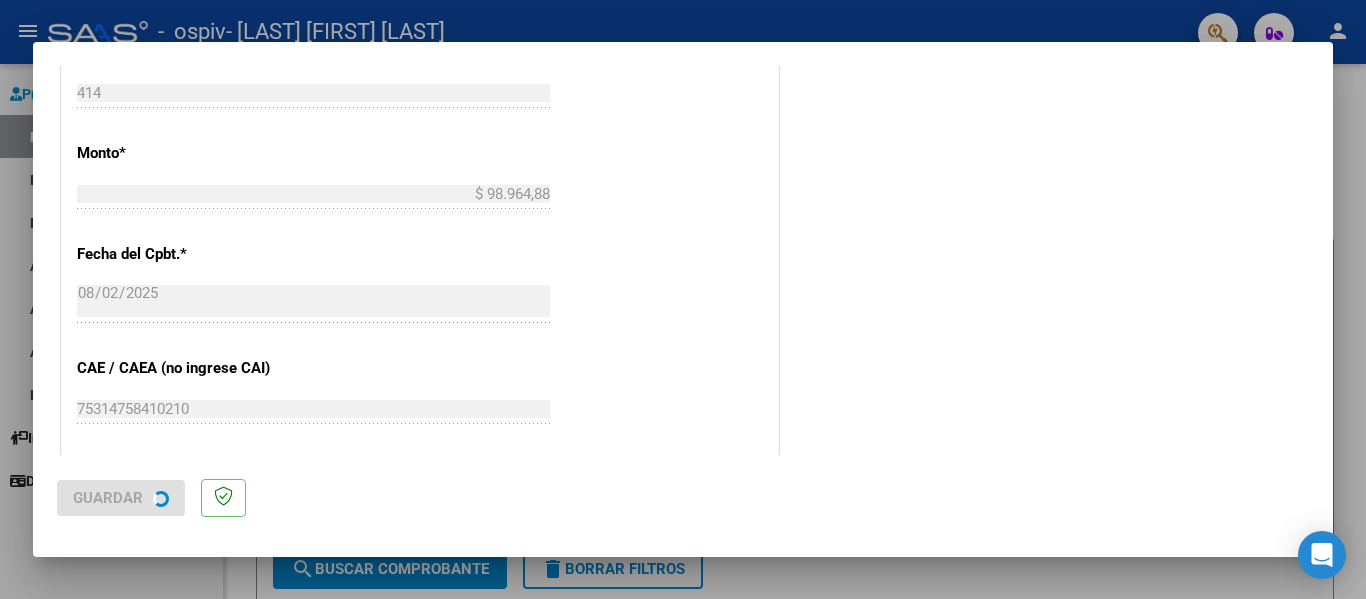 scroll, scrollTop: 0, scrollLeft: 0, axis: both 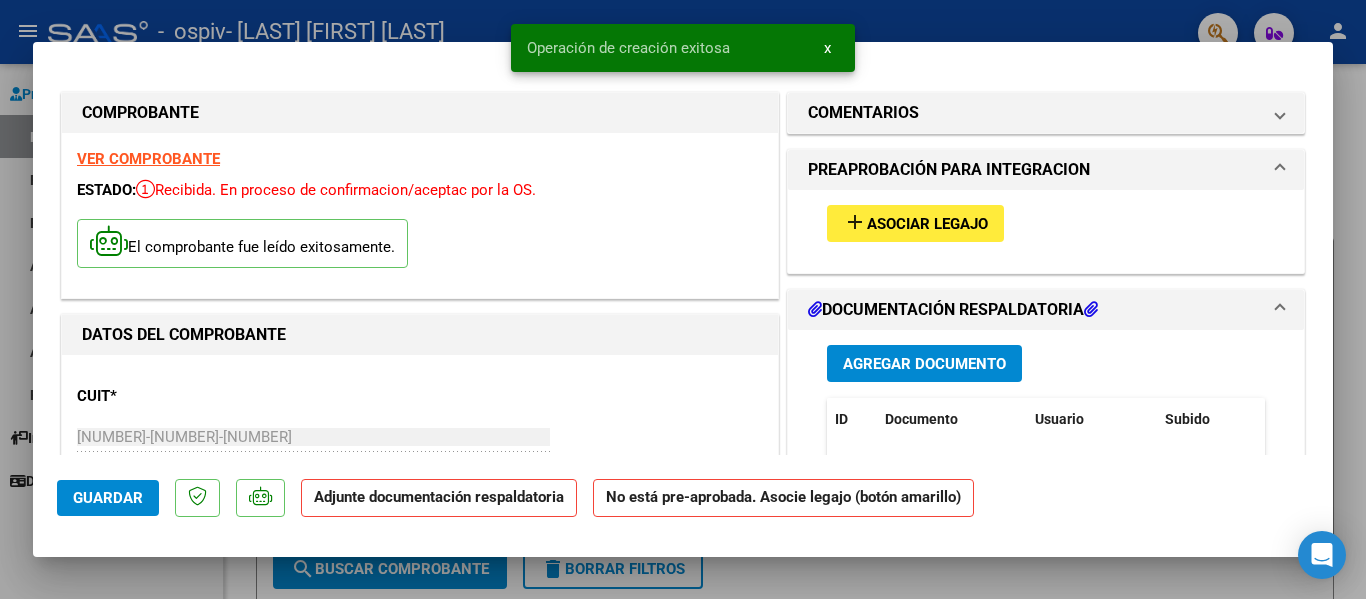 click on "Asociar Legajo" at bounding box center (927, 224) 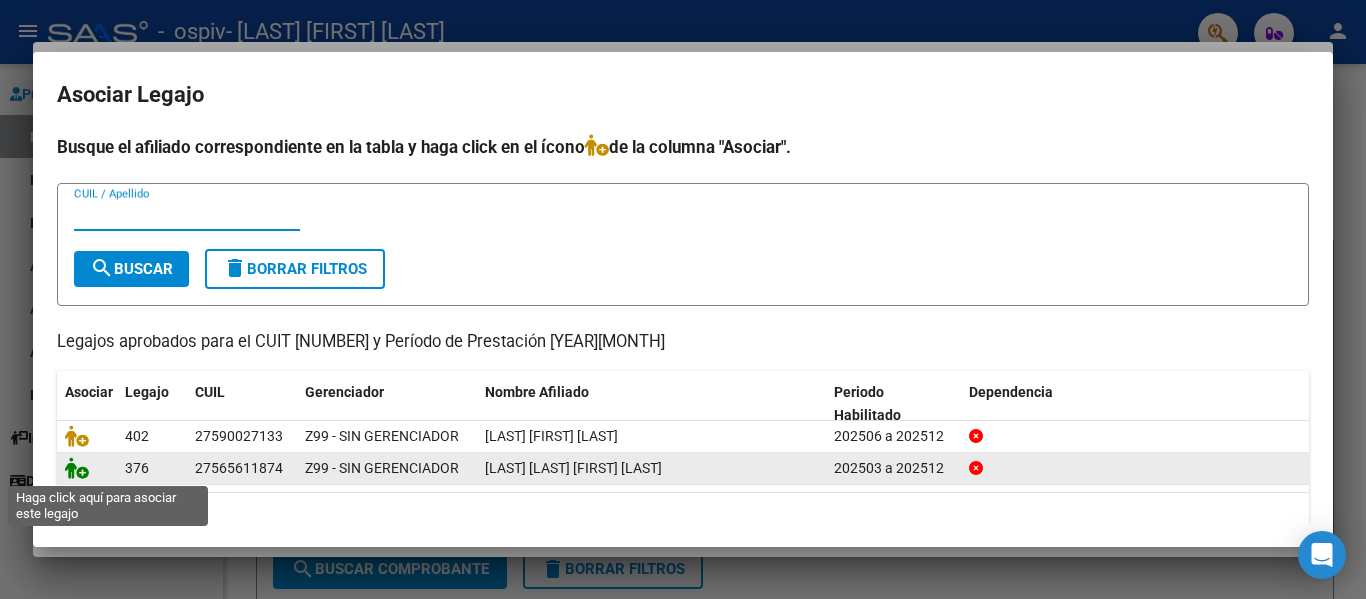 click 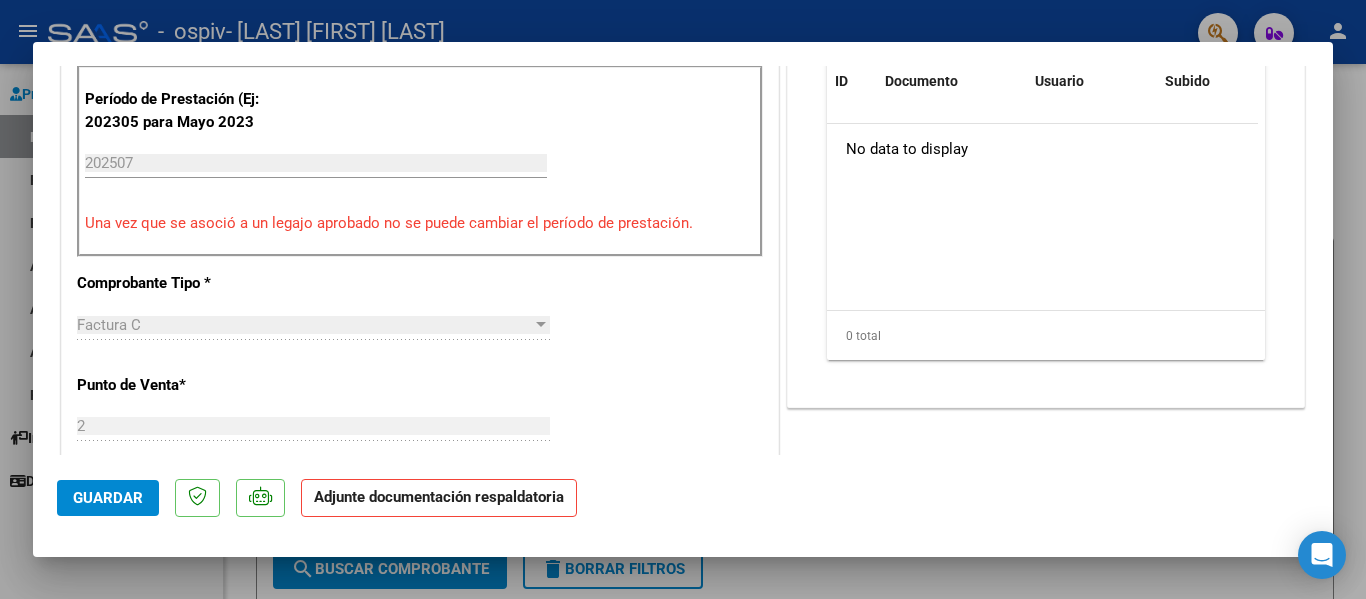 scroll, scrollTop: 400, scrollLeft: 0, axis: vertical 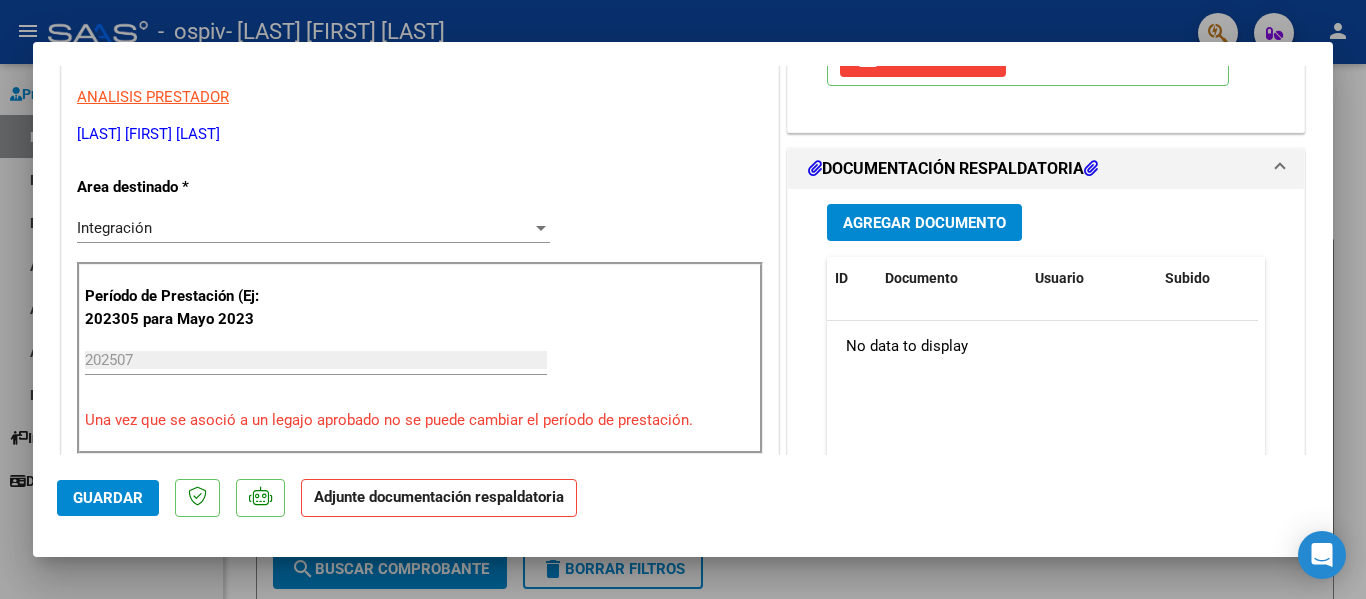 click on "Agregar Documento" at bounding box center (924, 222) 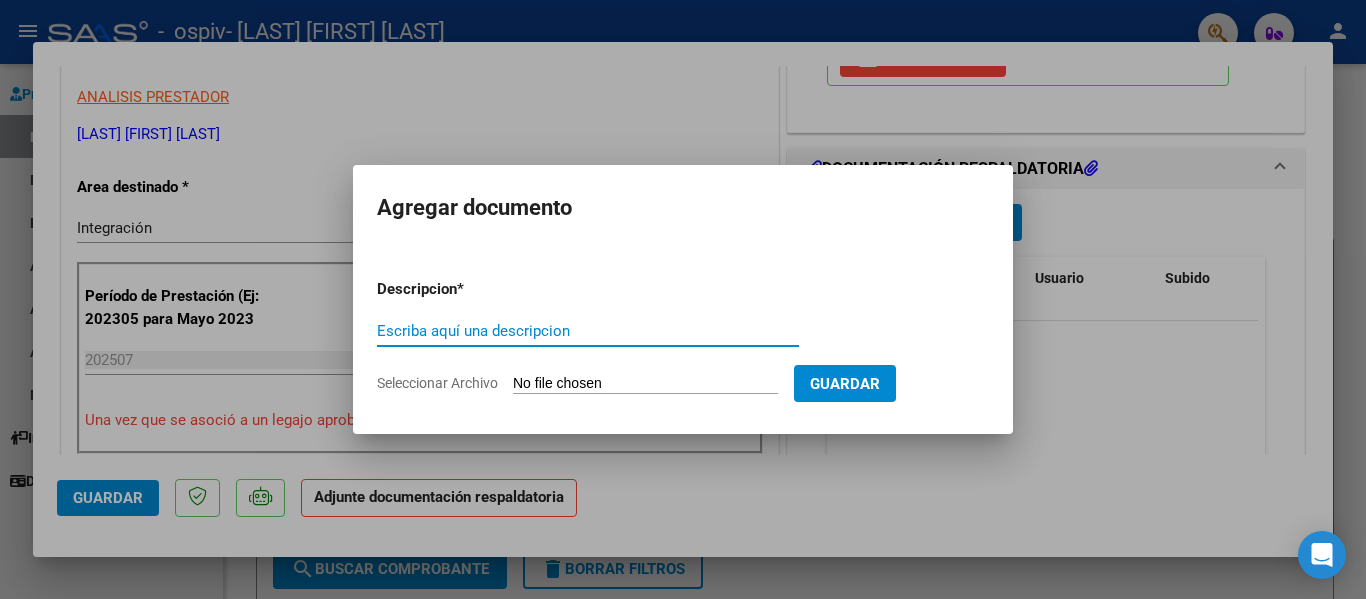 click on "Escriba aquí una descripcion" at bounding box center [588, 331] 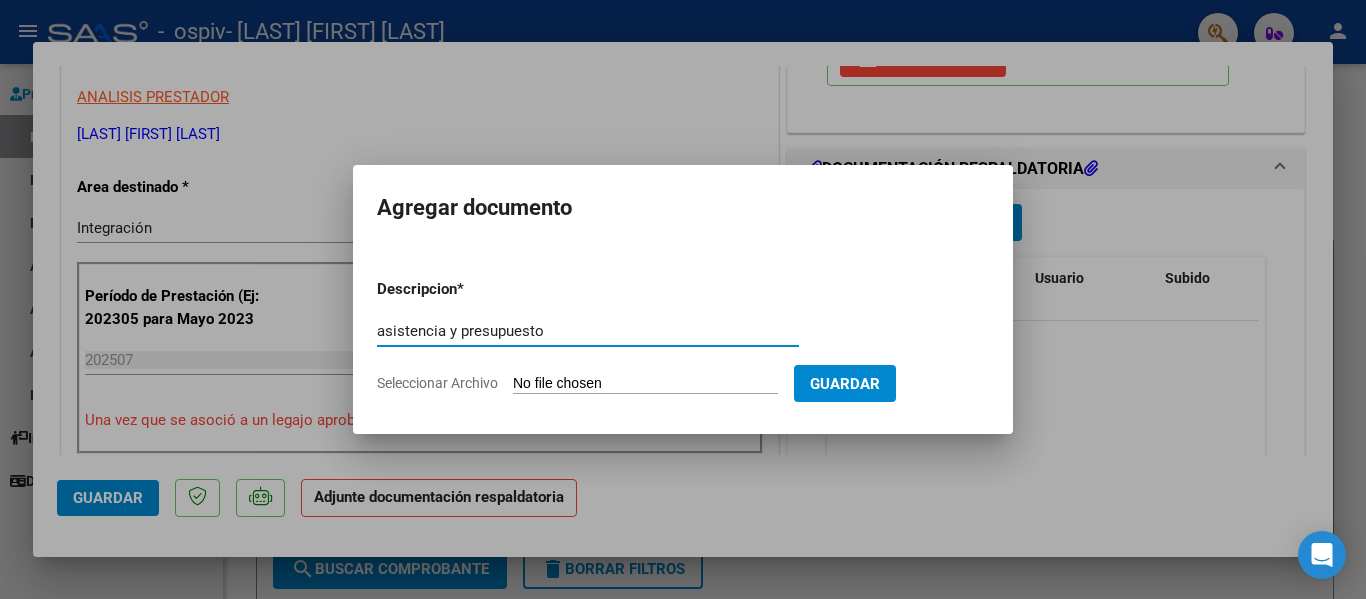 type on "asistencia y presupuesto" 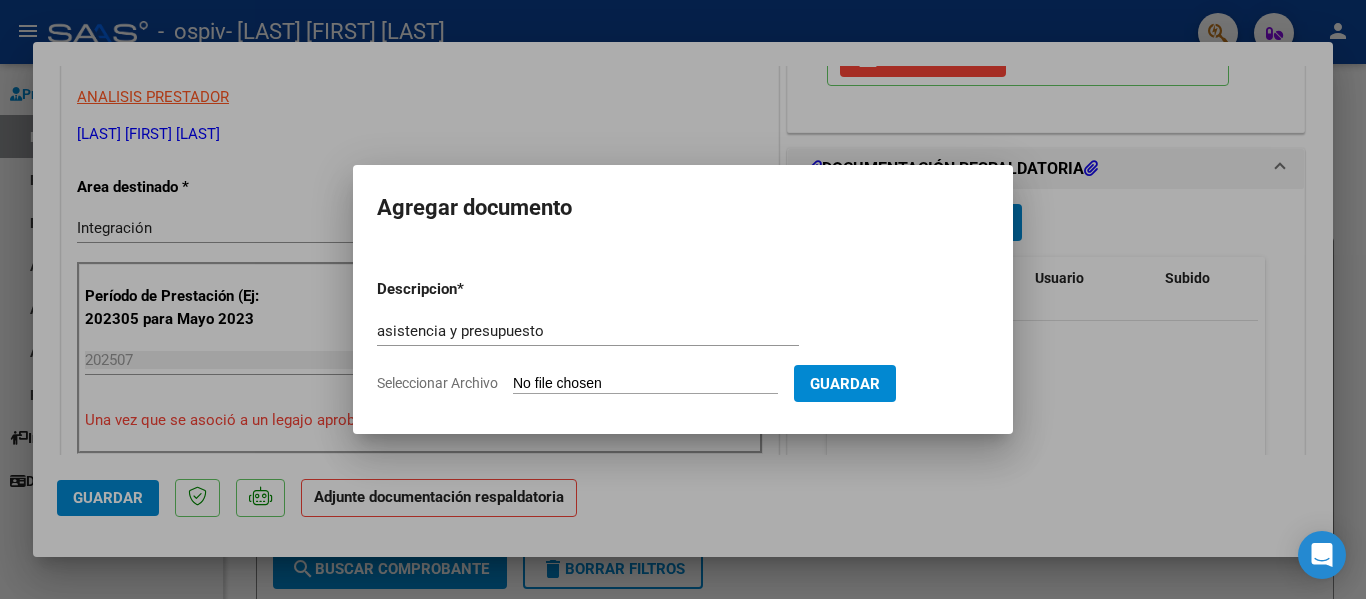 click on "Seleccionar Archivo" at bounding box center [645, 384] 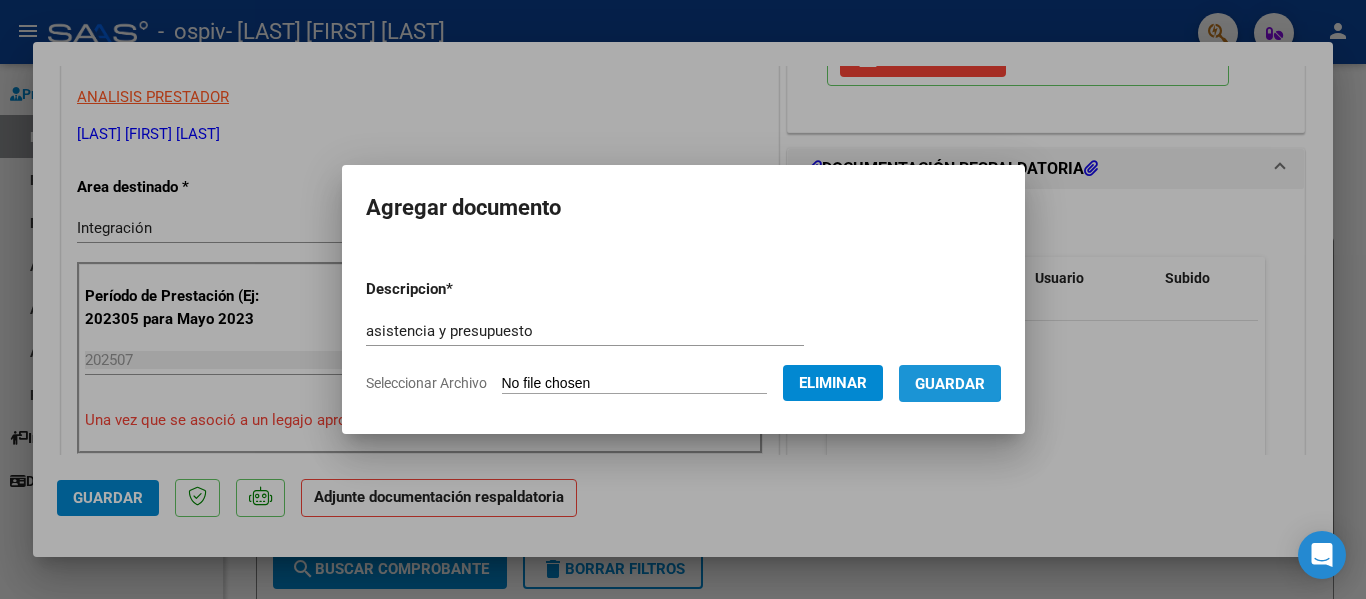 click on "Guardar" at bounding box center [950, 384] 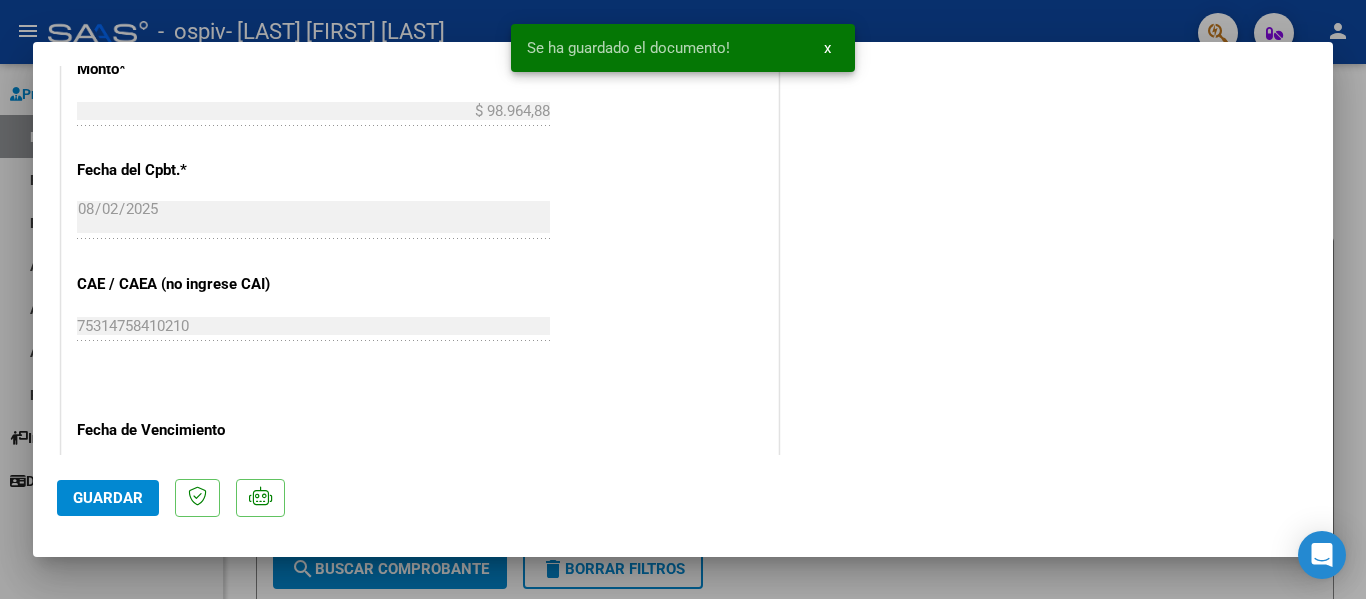 scroll, scrollTop: 1200, scrollLeft: 0, axis: vertical 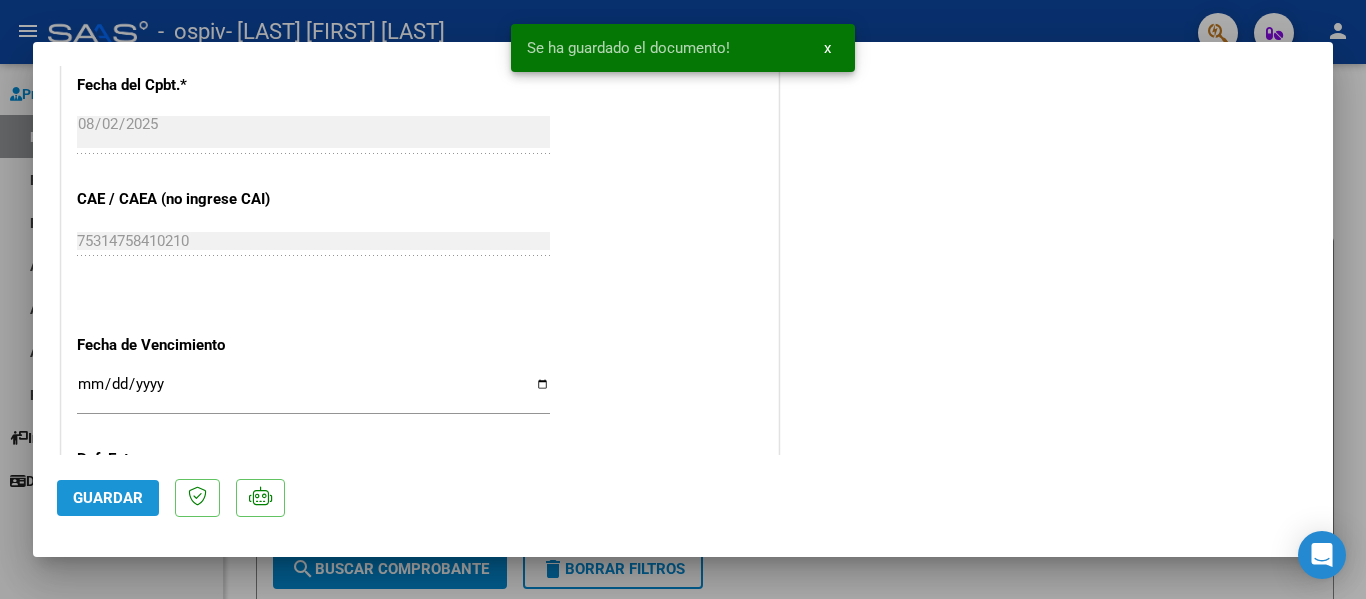 click on "Guardar" 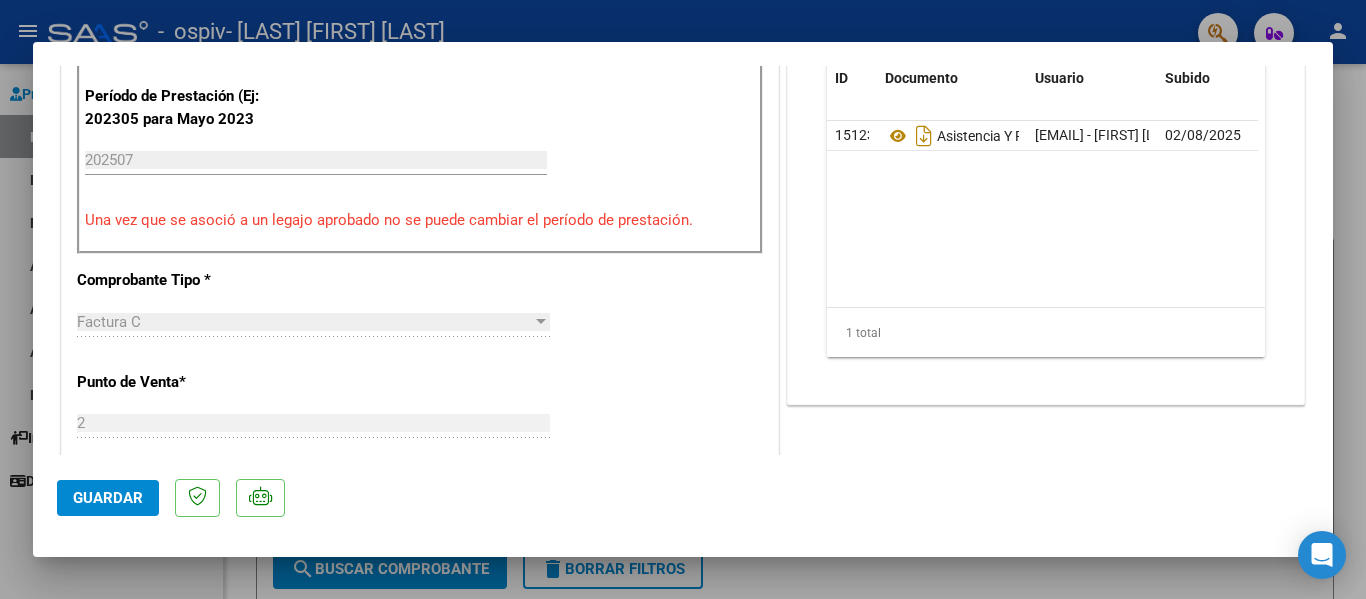 scroll, scrollTop: 700, scrollLeft: 0, axis: vertical 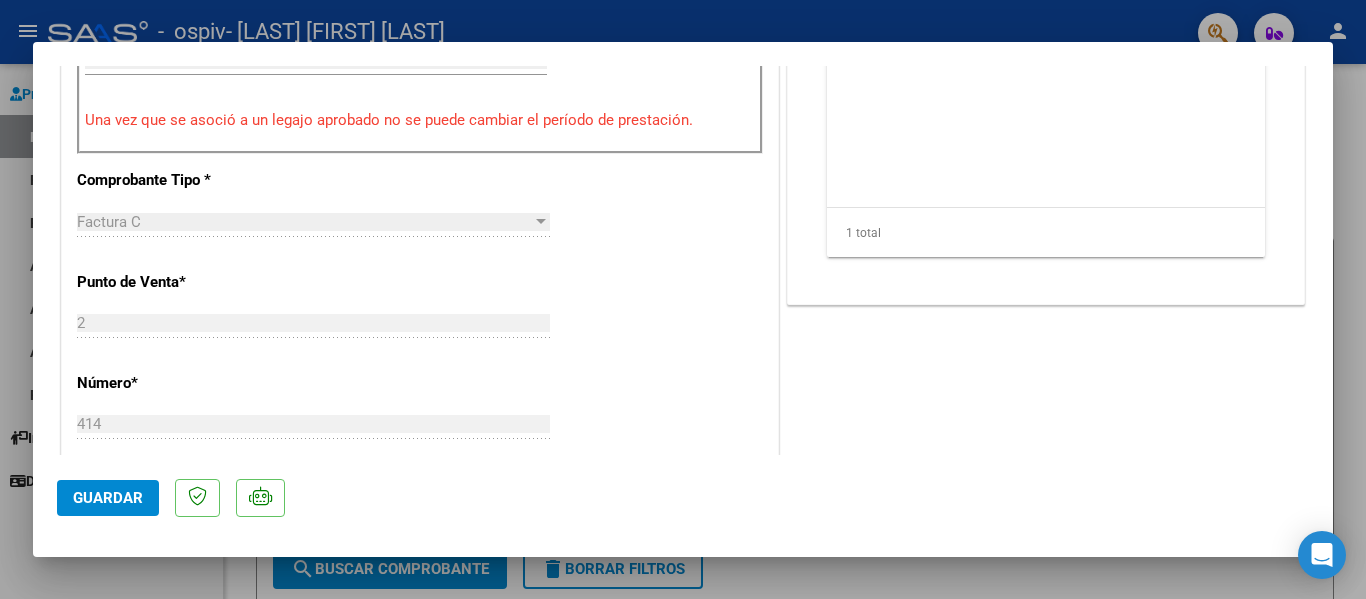 click at bounding box center [683, 299] 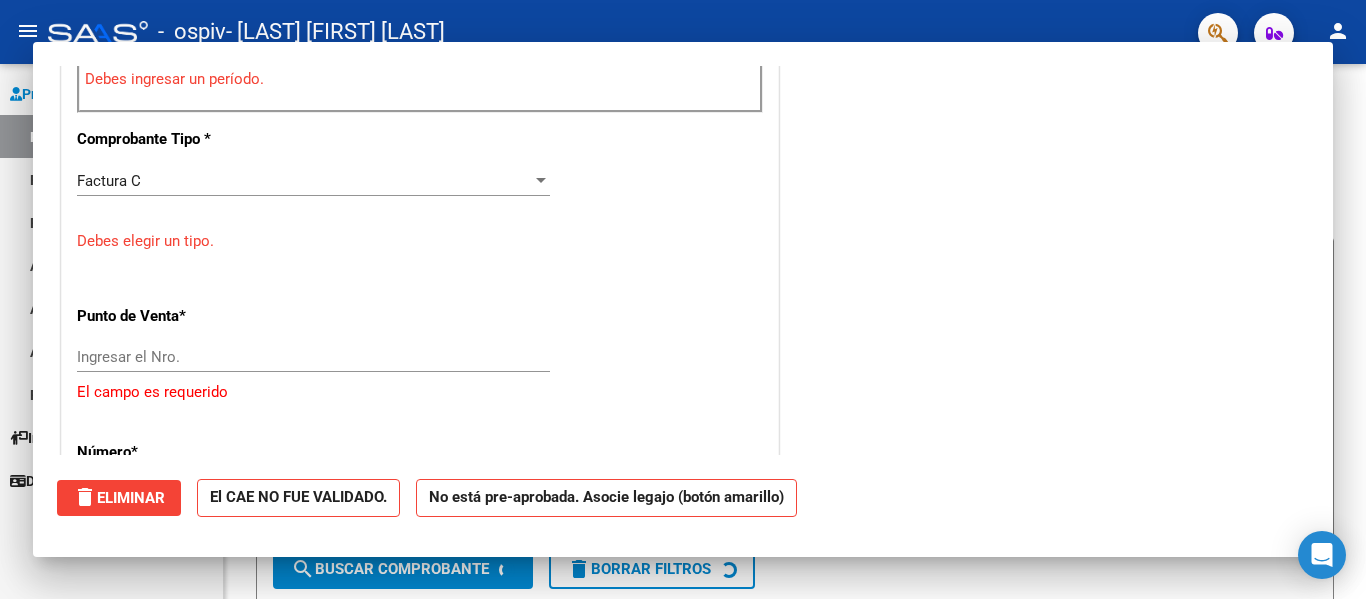 scroll, scrollTop: 0, scrollLeft: 0, axis: both 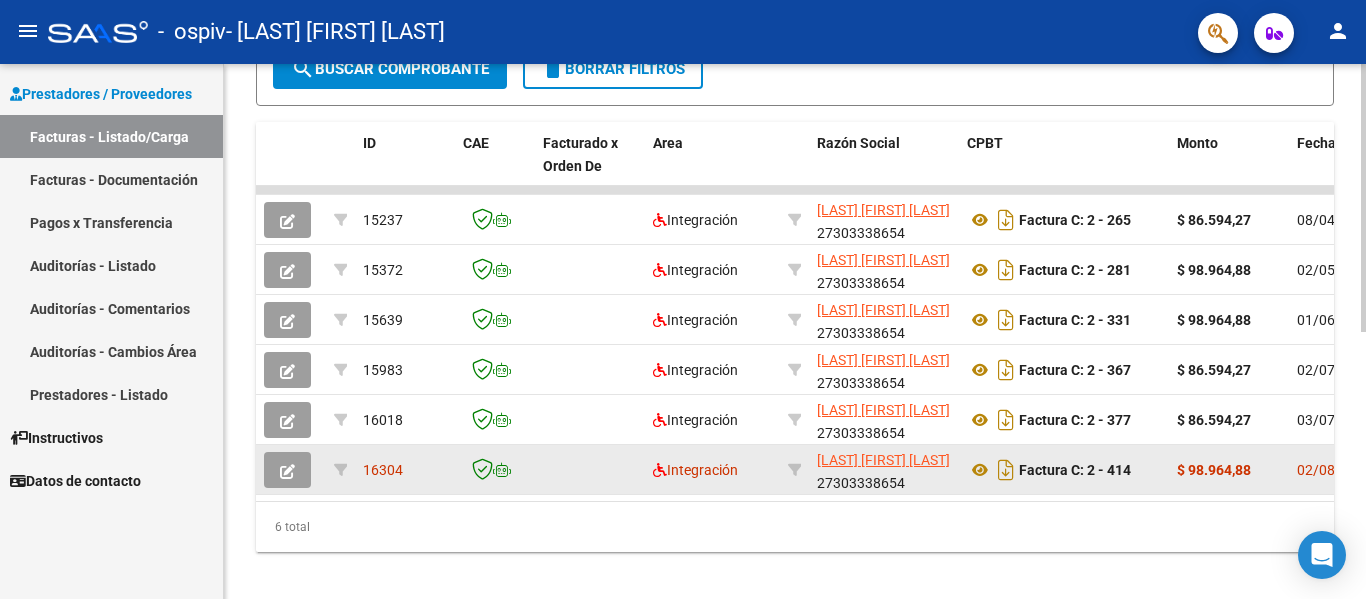 click on "16304" 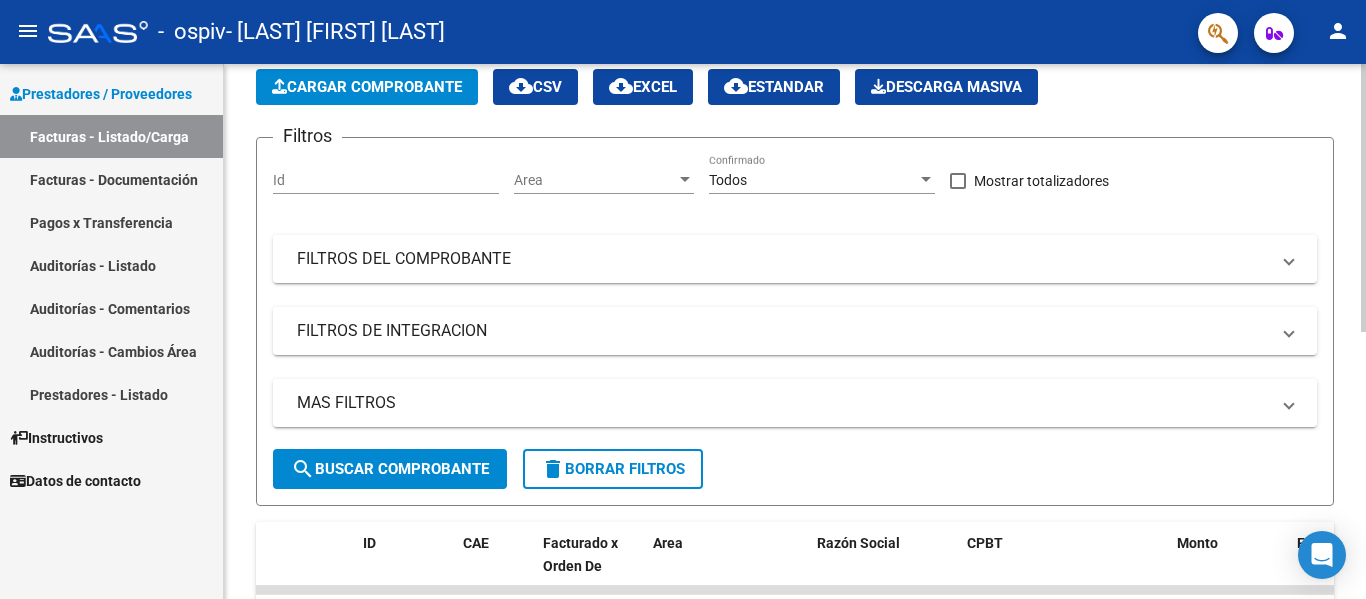 scroll, scrollTop: 0, scrollLeft: 0, axis: both 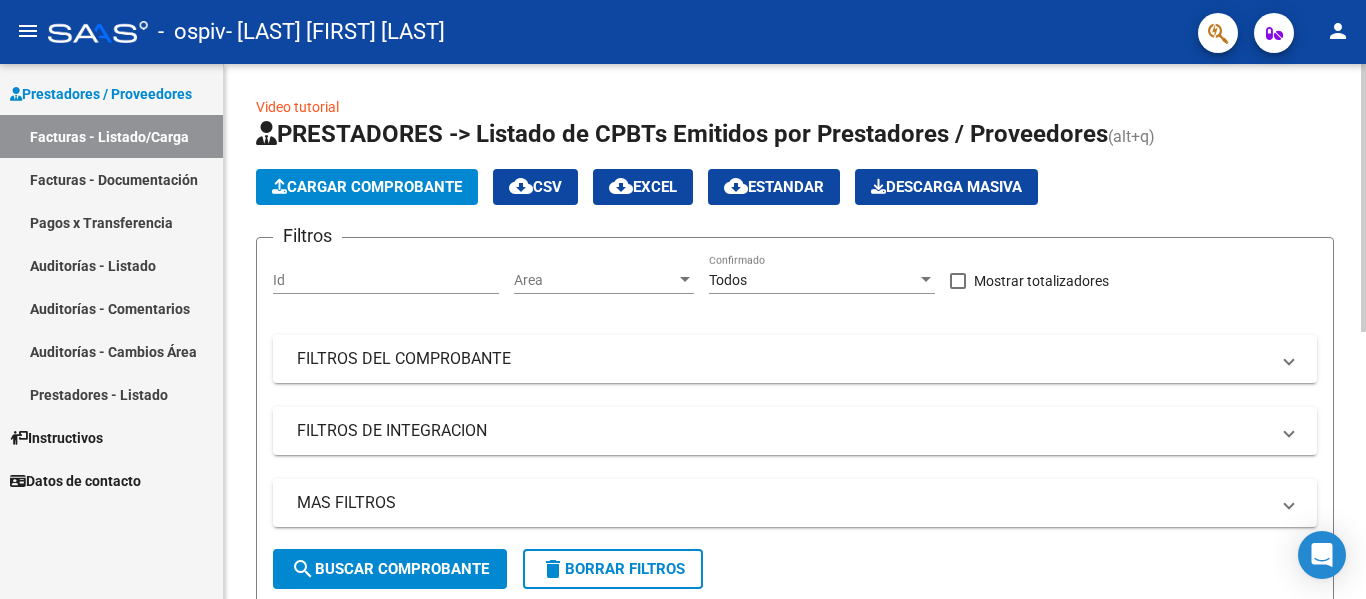 click on "Cargar Comprobante" 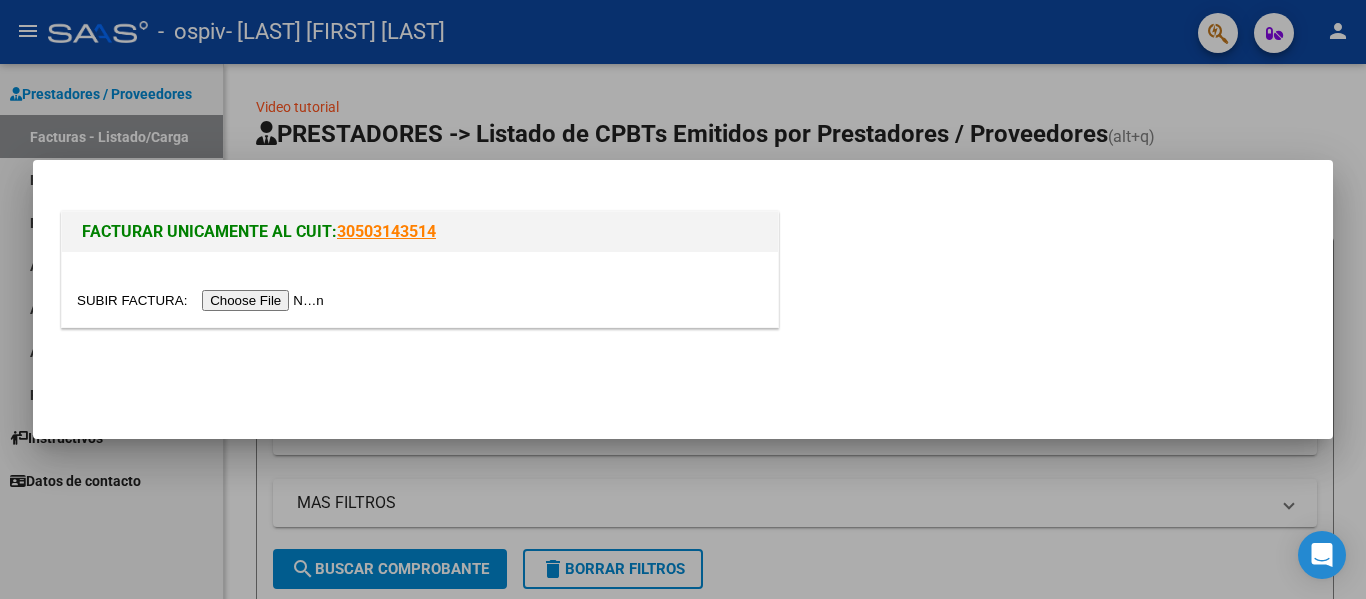 click at bounding box center (203, 300) 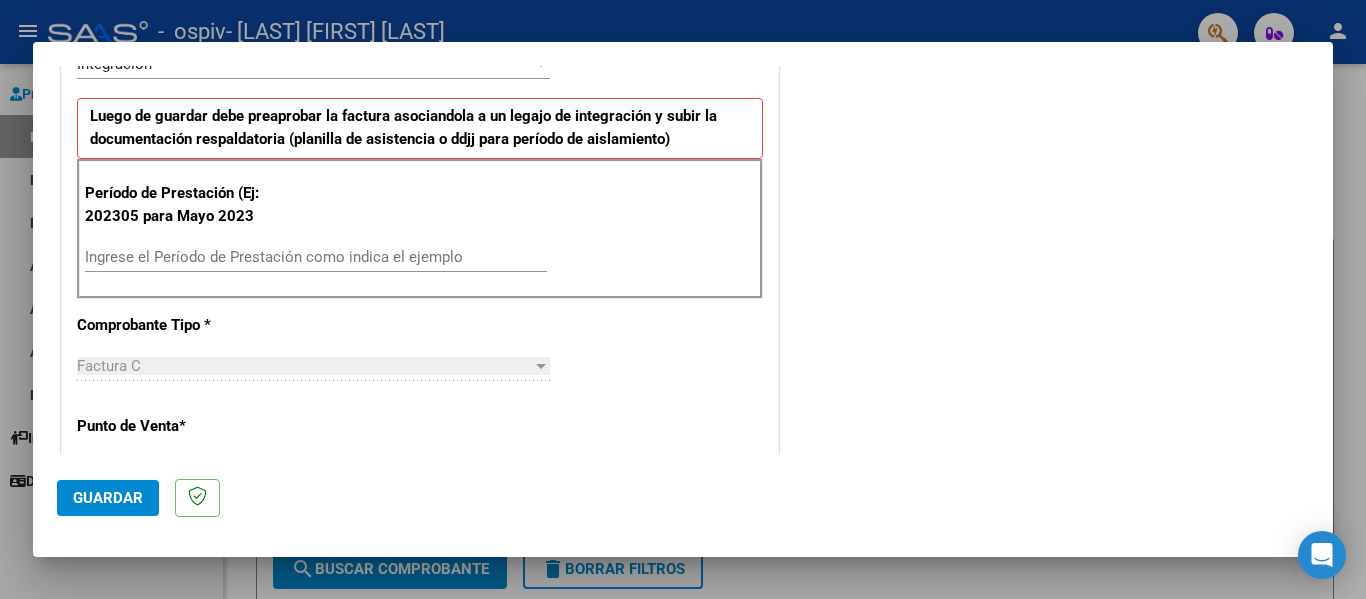 scroll, scrollTop: 500, scrollLeft: 0, axis: vertical 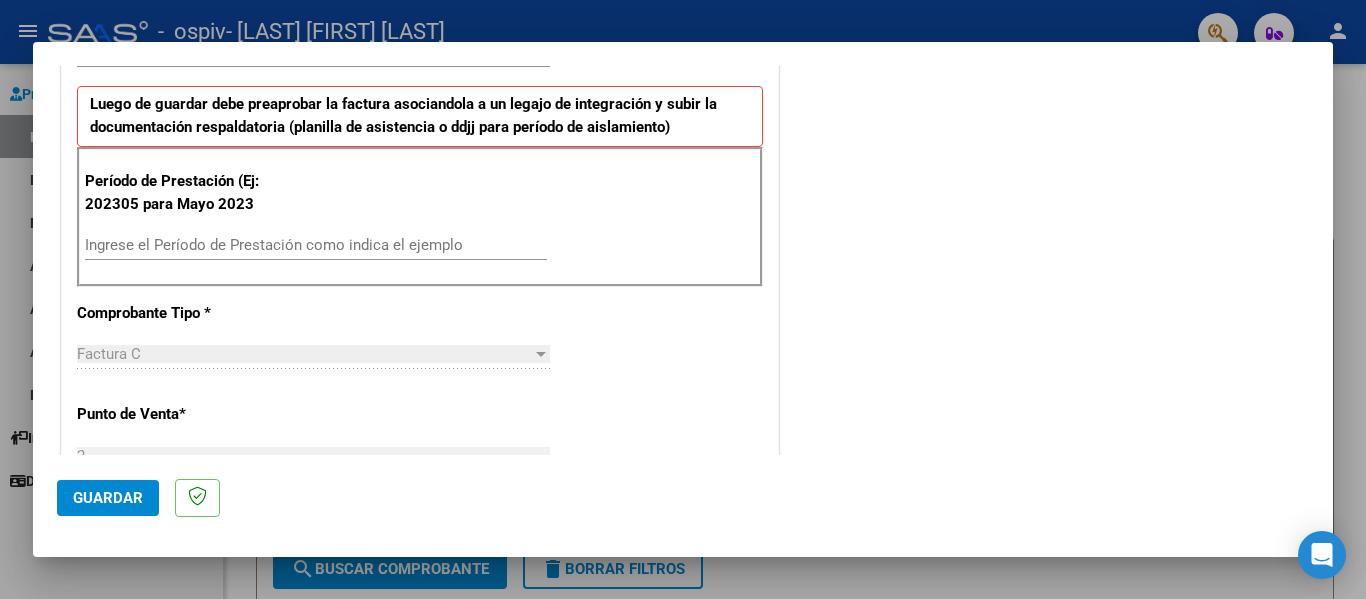click on "Ingrese el Período de Prestación como indica el ejemplo" at bounding box center [316, 245] 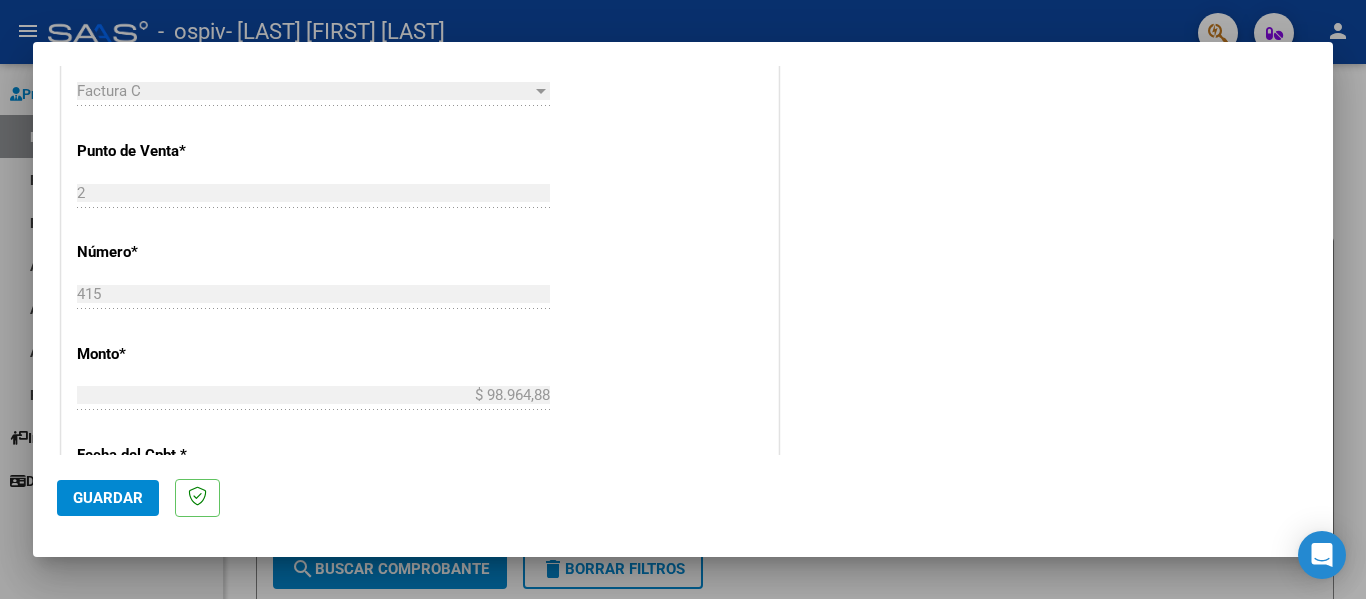scroll, scrollTop: 800, scrollLeft: 0, axis: vertical 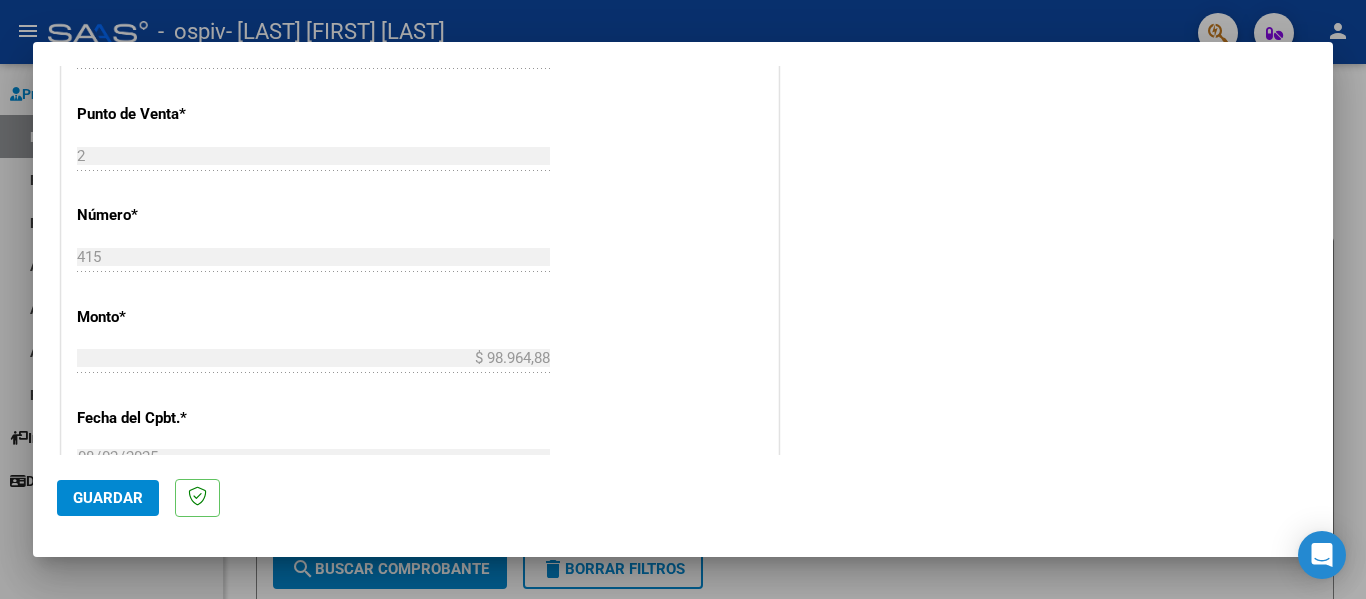 type on "202507" 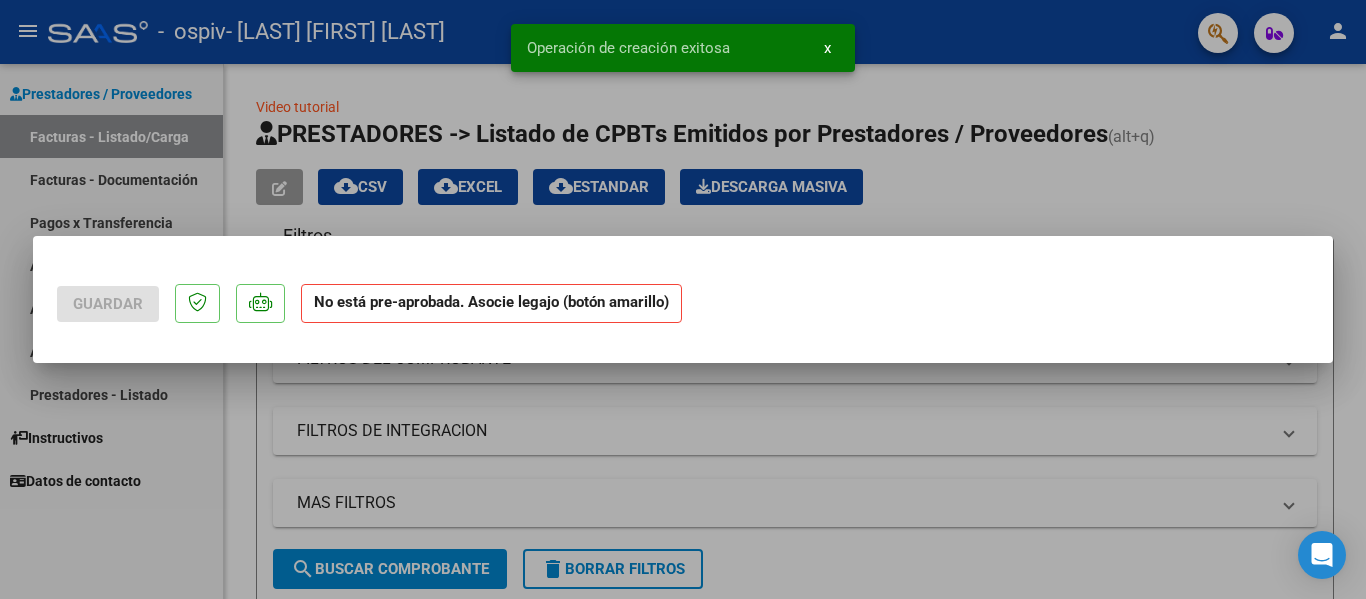 scroll, scrollTop: 0, scrollLeft: 0, axis: both 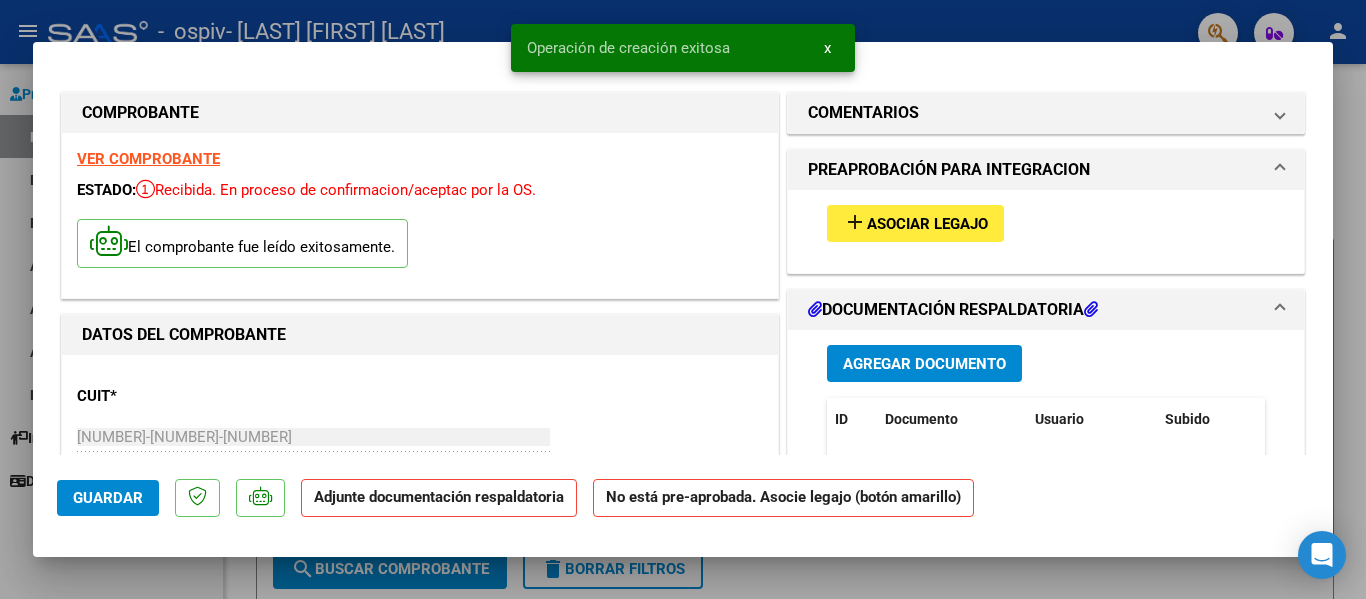 click on "Asociar Legajo" at bounding box center (927, 224) 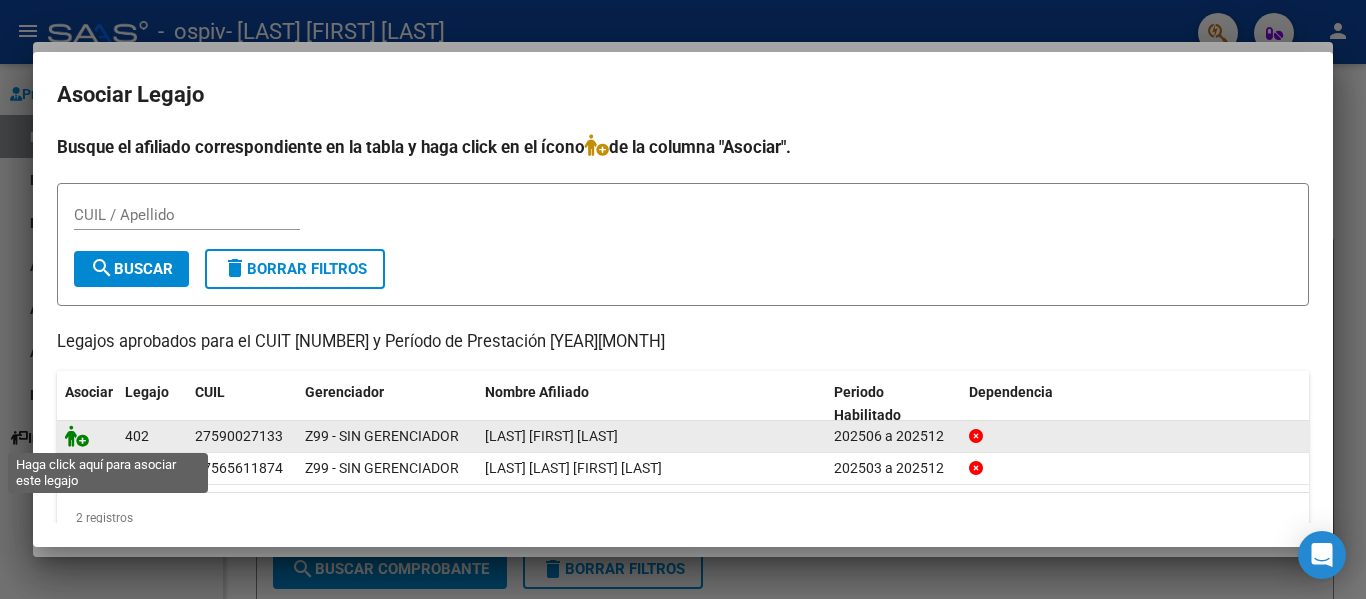 click 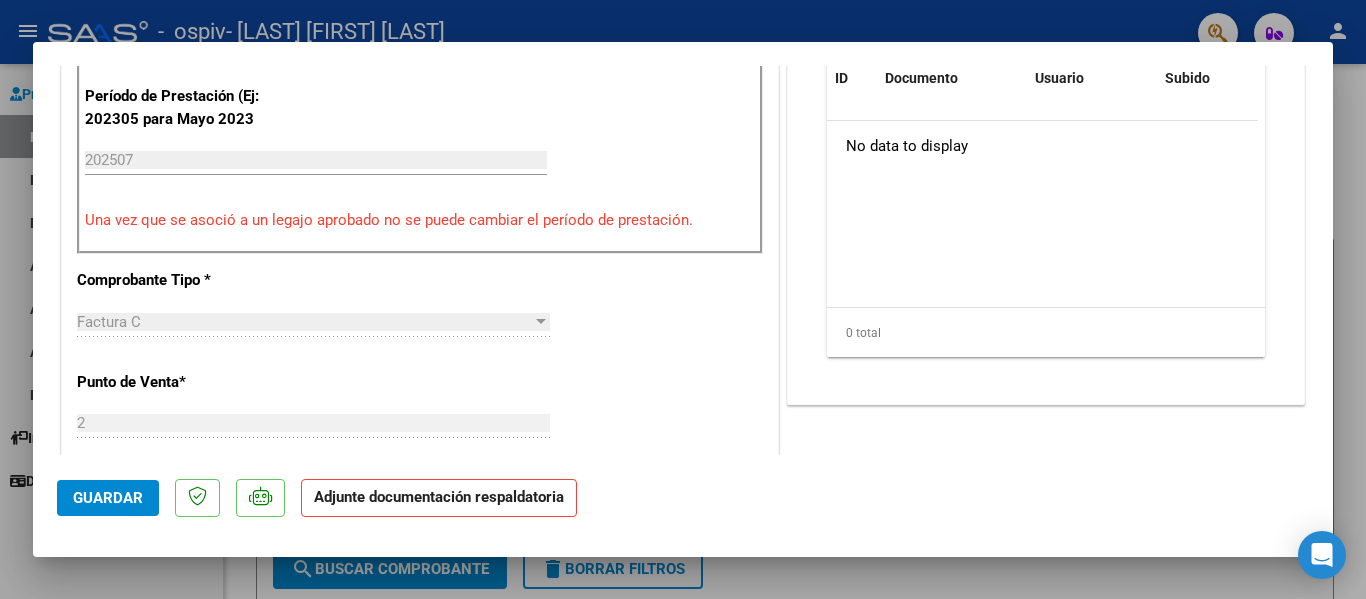 scroll, scrollTop: 400, scrollLeft: 0, axis: vertical 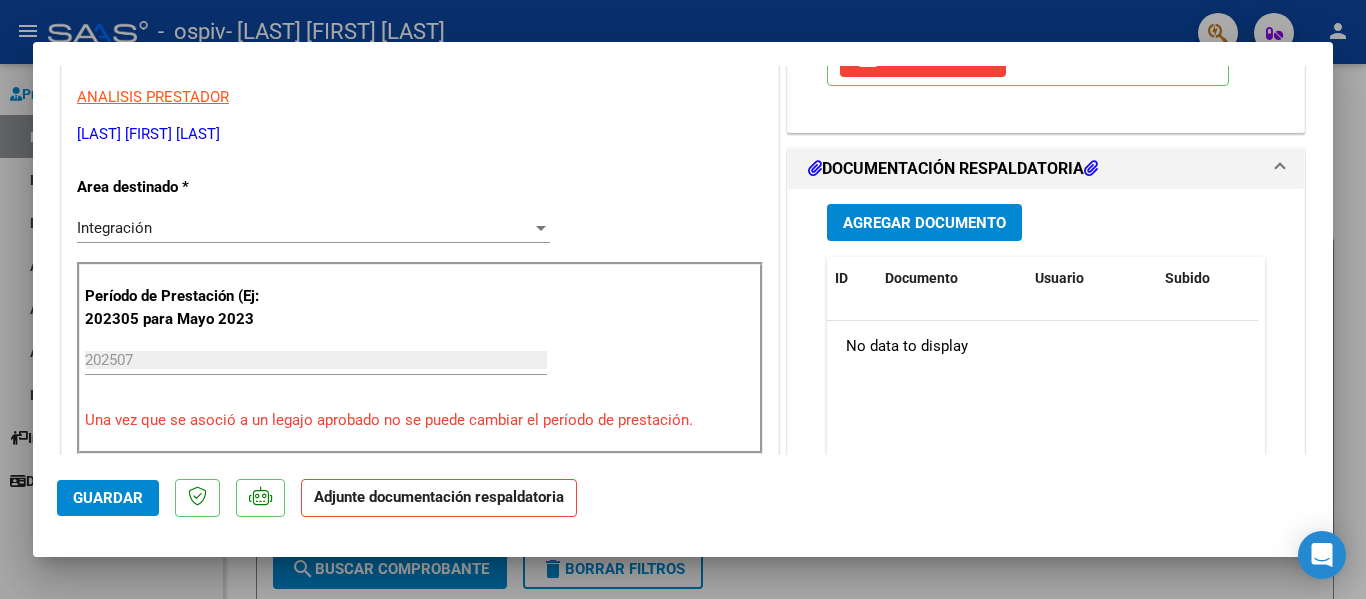 click on "Agregar Documento" at bounding box center [924, 223] 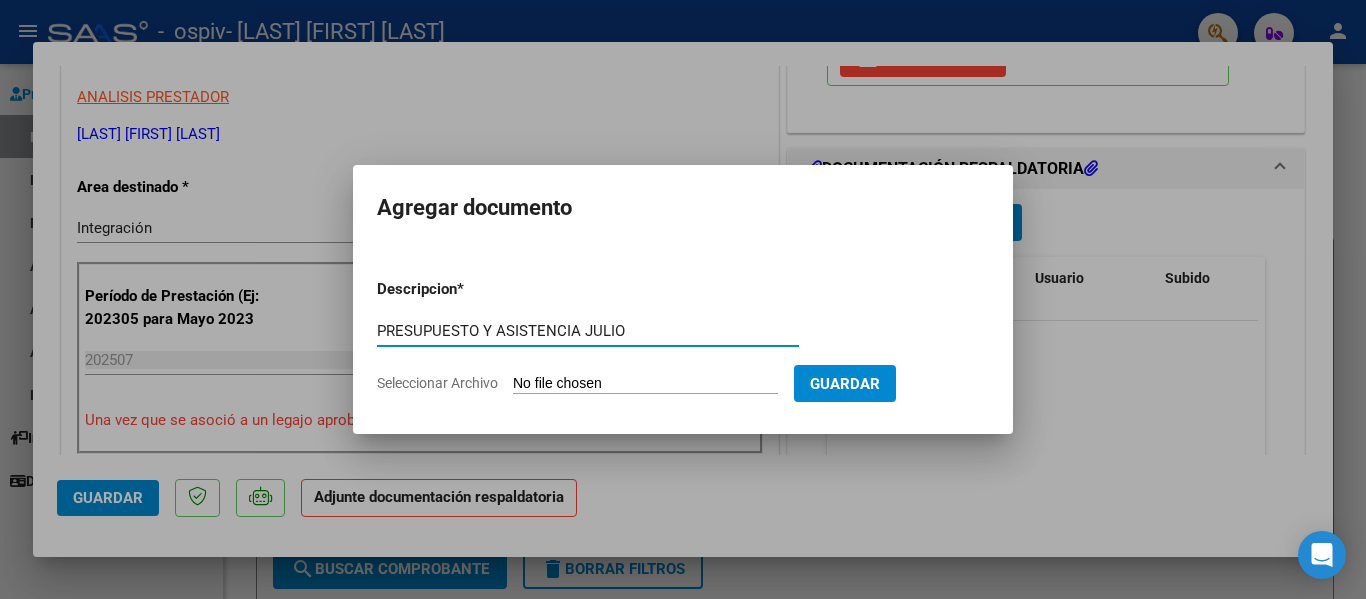 type on "PRESUPUESTO Y ASISTENCIA JULIO" 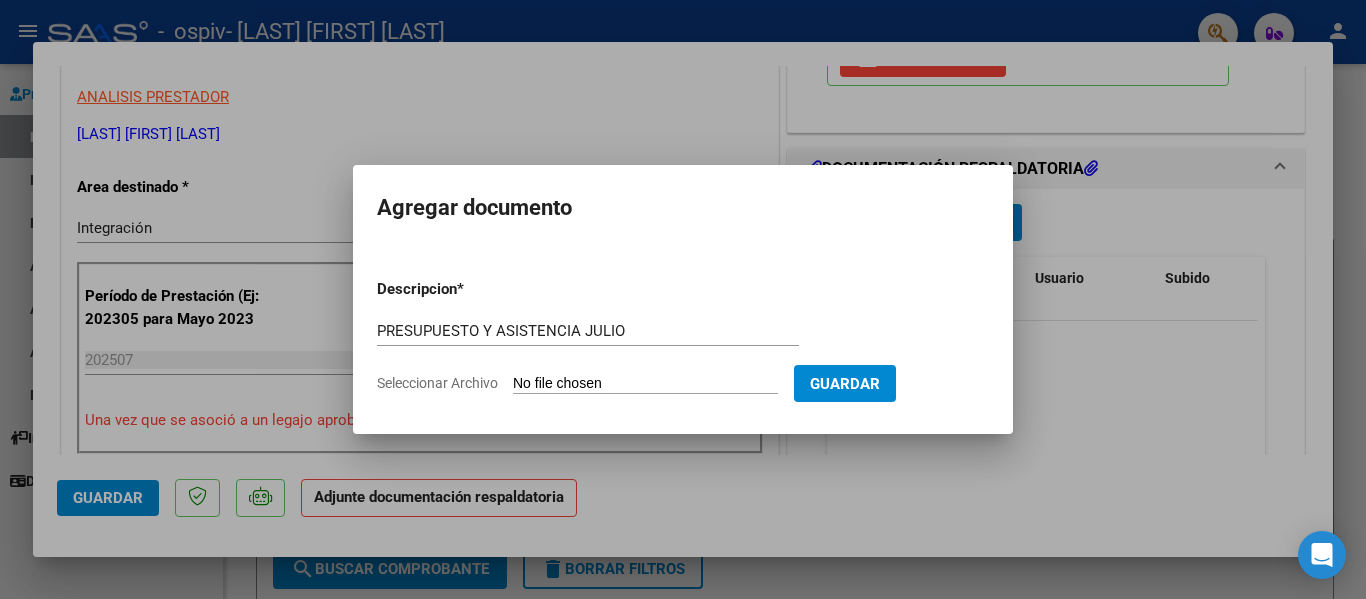 click on "Seleccionar Archivo" 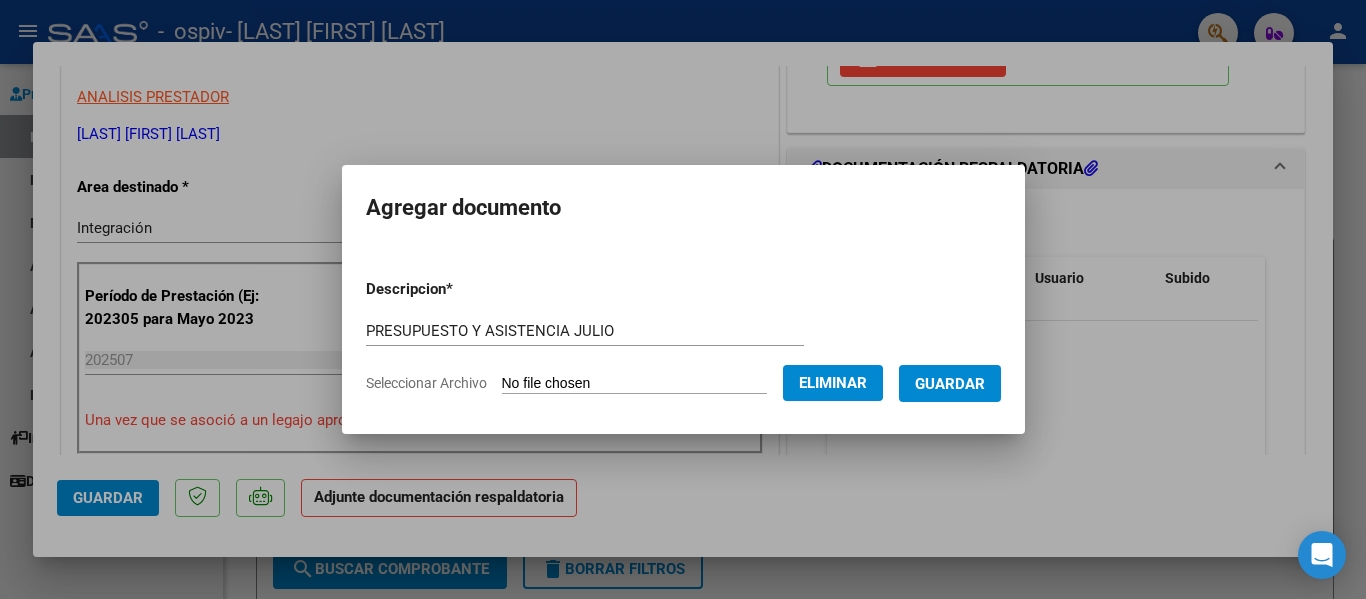 click on "Guardar" at bounding box center (950, 384) 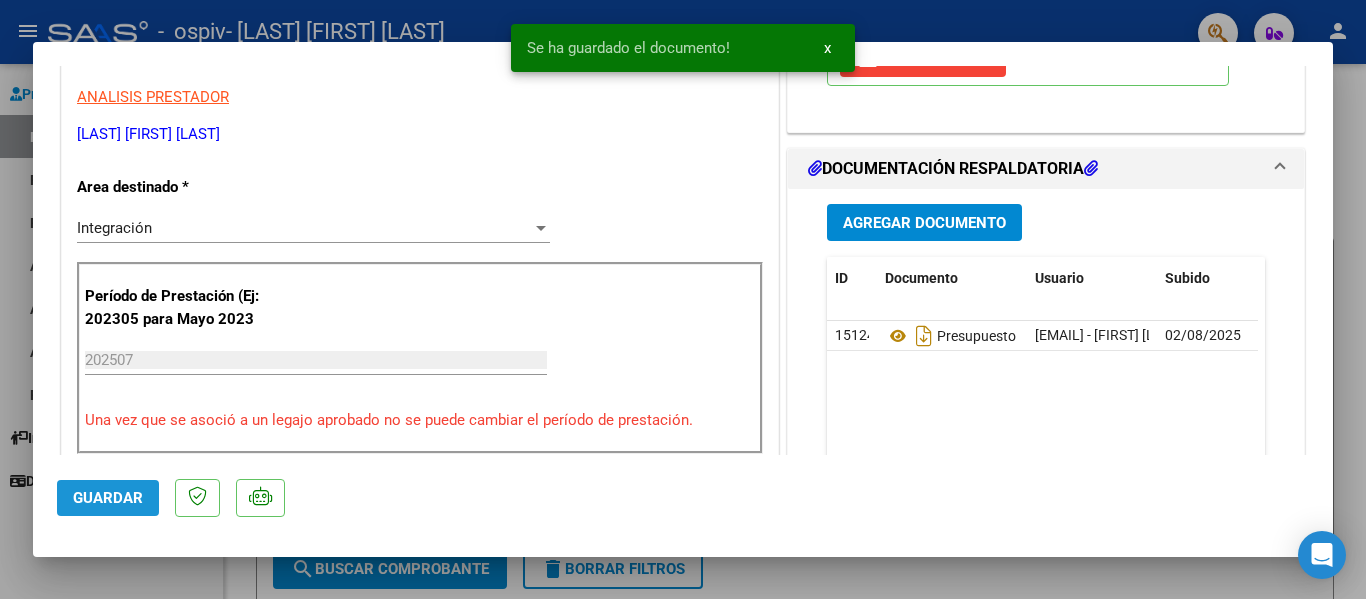 click on "Guardar" 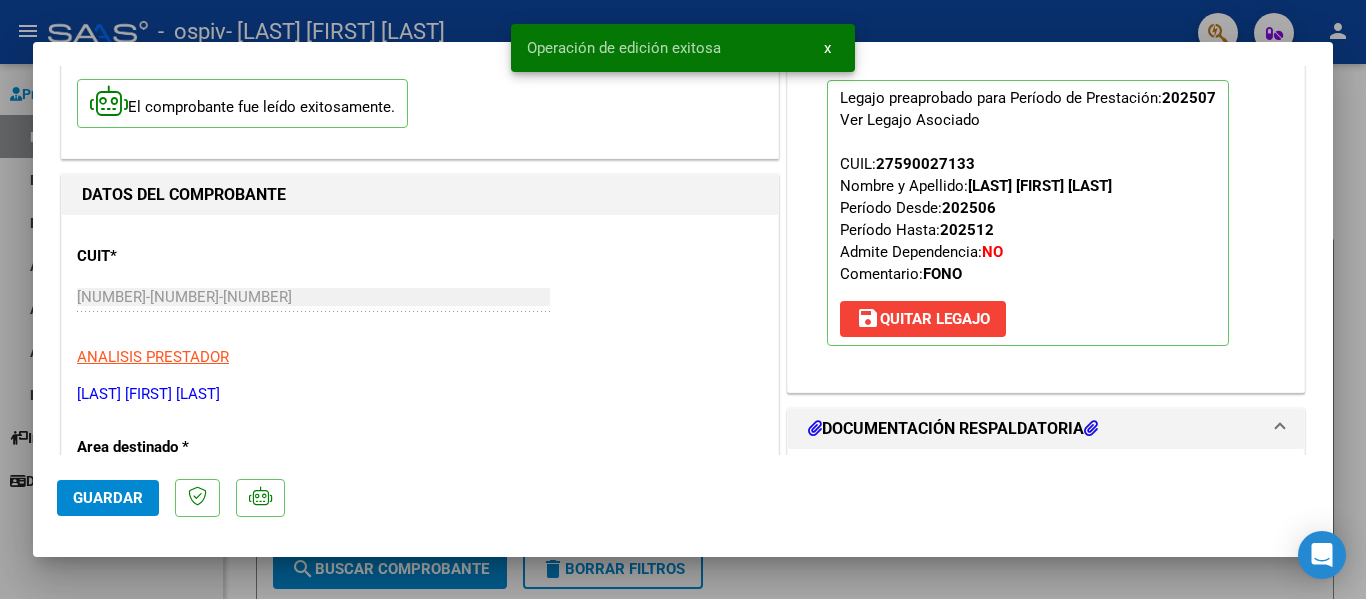 scroll, scrollTop: 100, scrollLeft: 0, axis: vertical 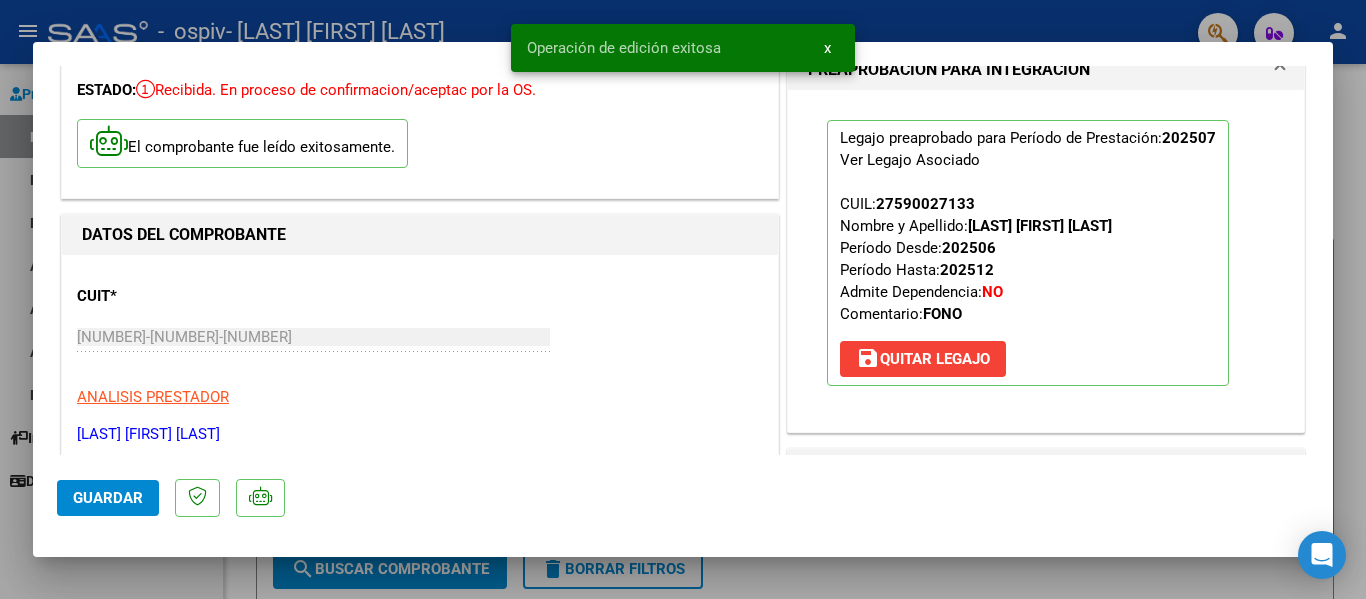 click at bounding box center (683, 299) 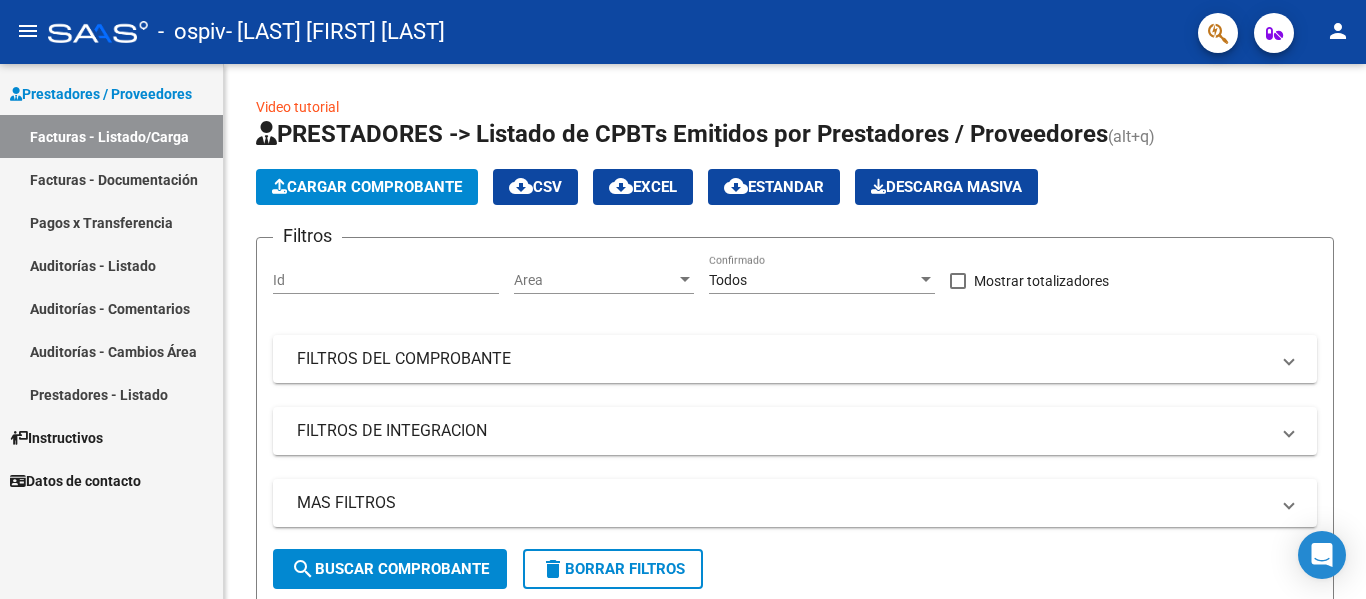 click on "Facturas - Documentación" at bounding box center (111, 179) 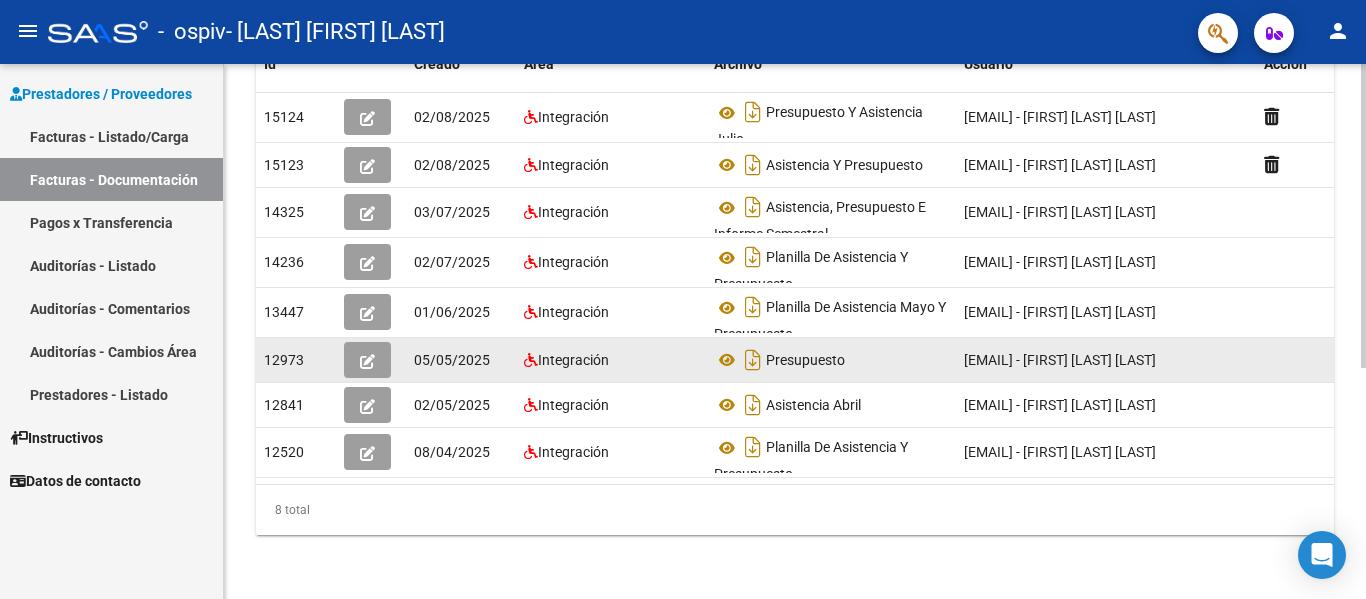 scroll, scrollTop: 300, scrollLeft: 0, axis: vertical 